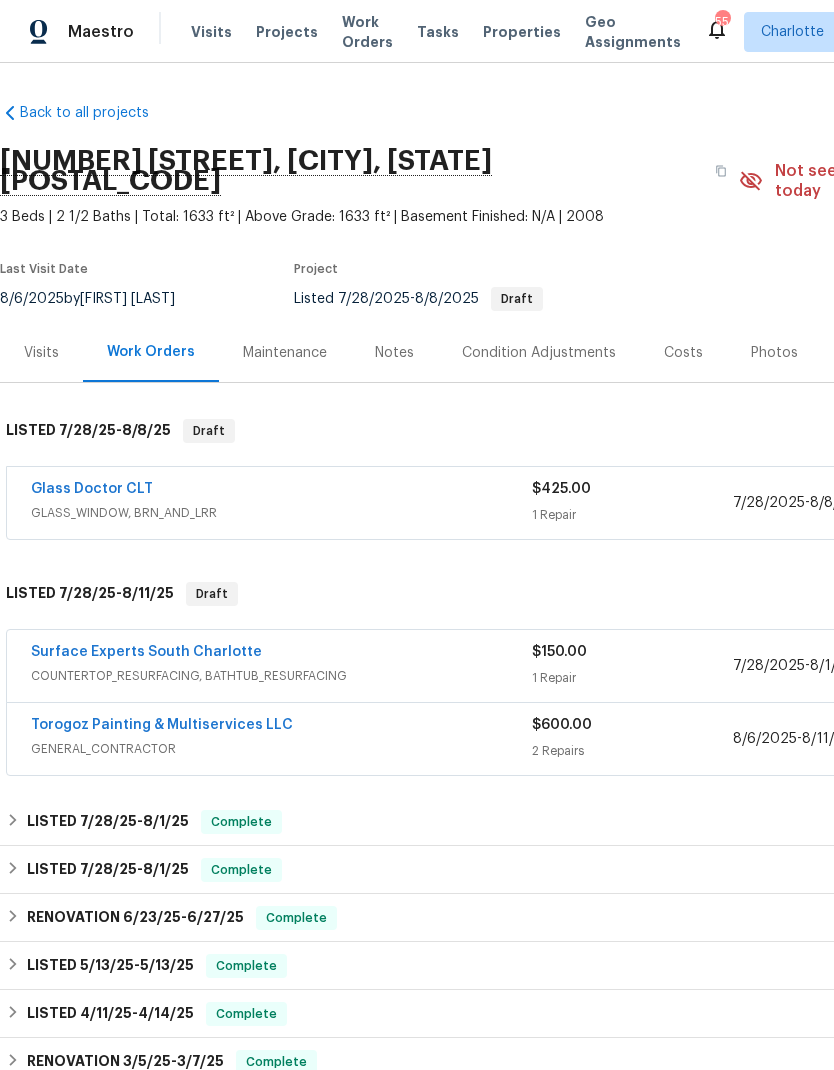 scroll, scrollTop: 80, scrollLeft: 0, axis: vertical 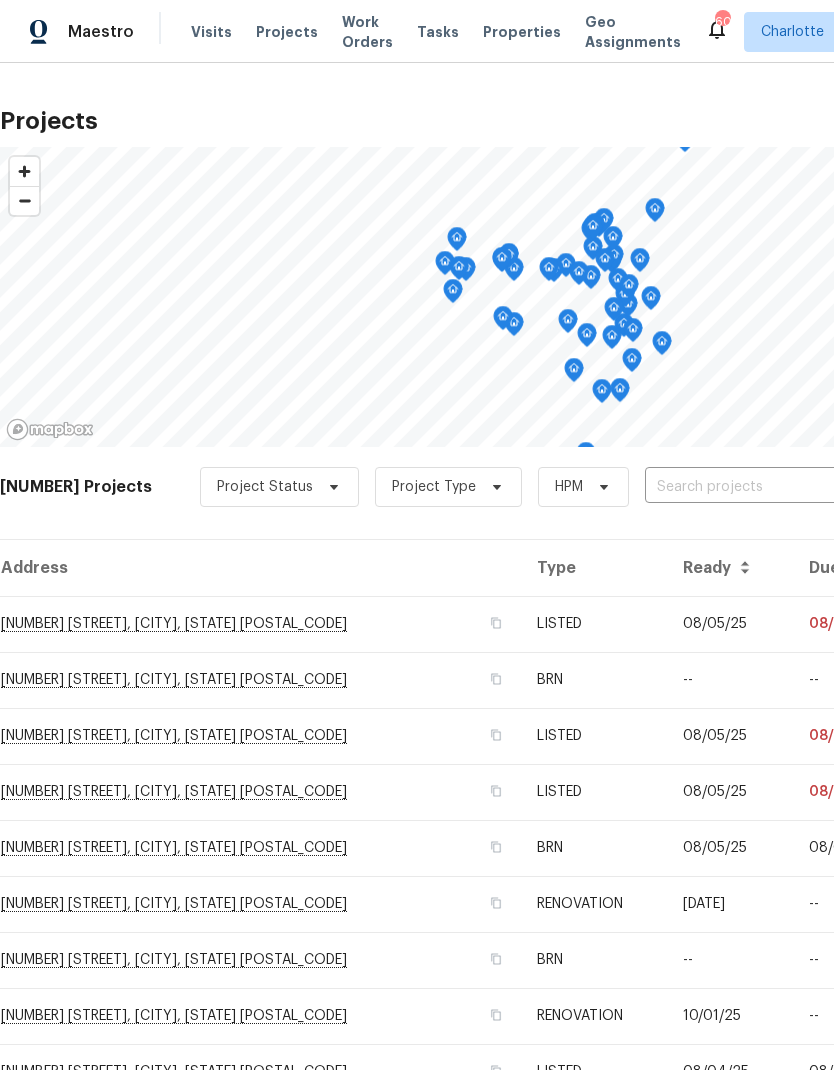 click at bounding box center [759, 487] 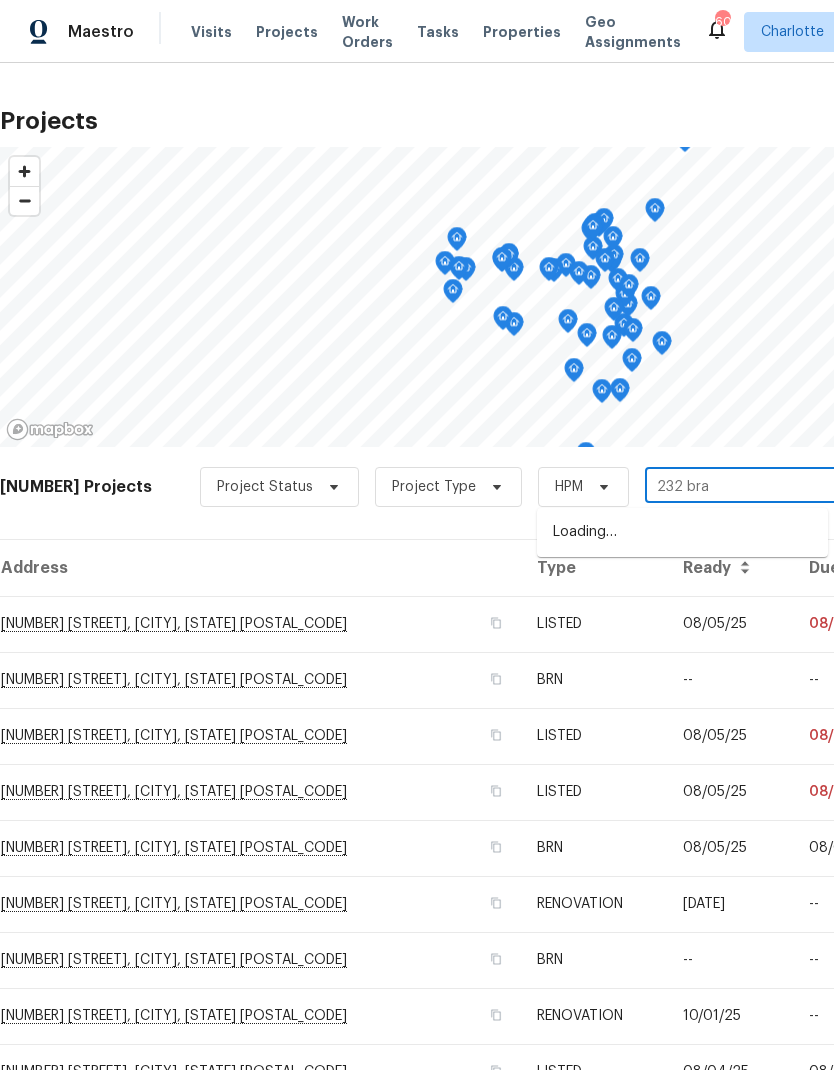 type on "232 bran" 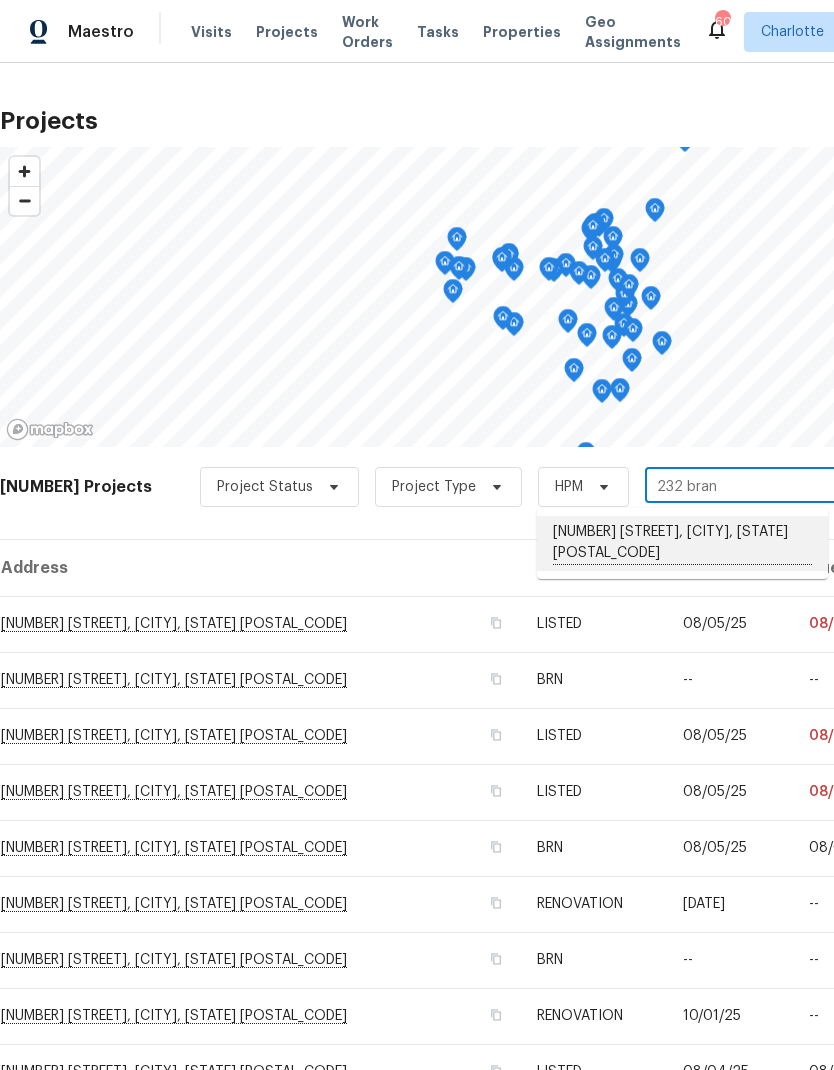 click on "[NUMBER] [STREET], [CITY], [STATE] [POSTAL_CODE]" at bounding box center (682, 543) 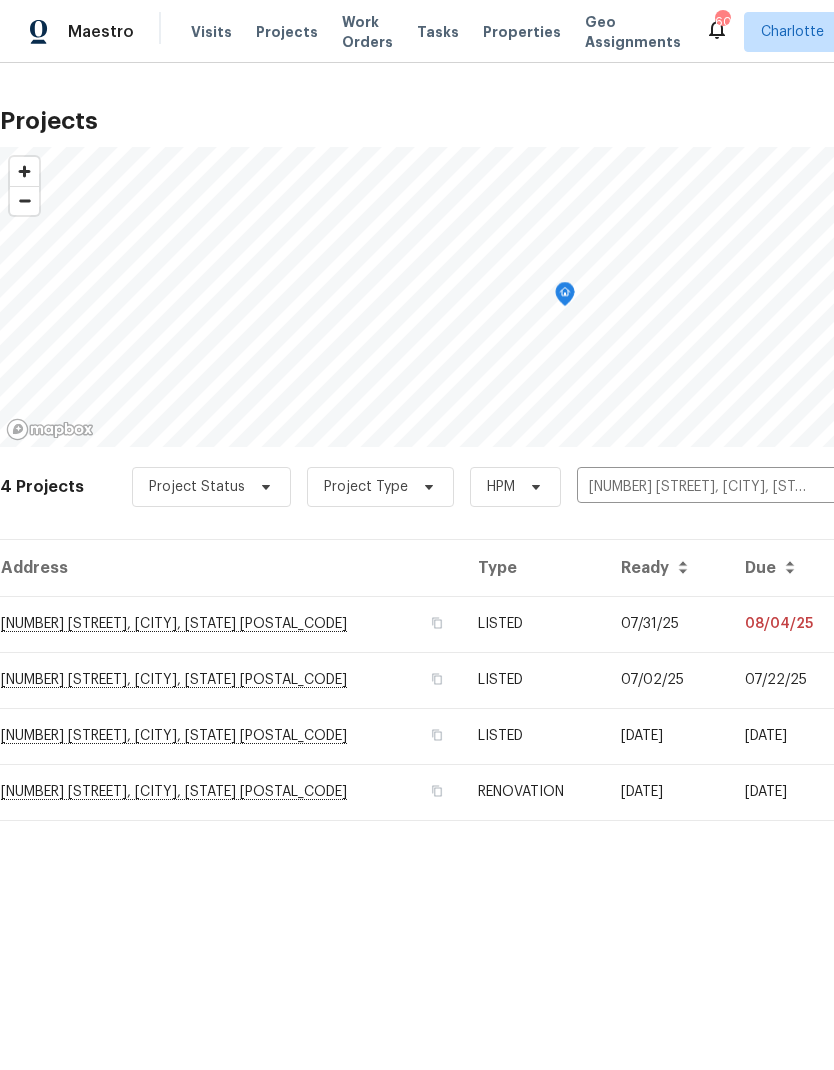 click on "[NUMBER] [STREET], [CITY], [STATE] [POSTAL_CODE]" at bounding box center (231, 624) 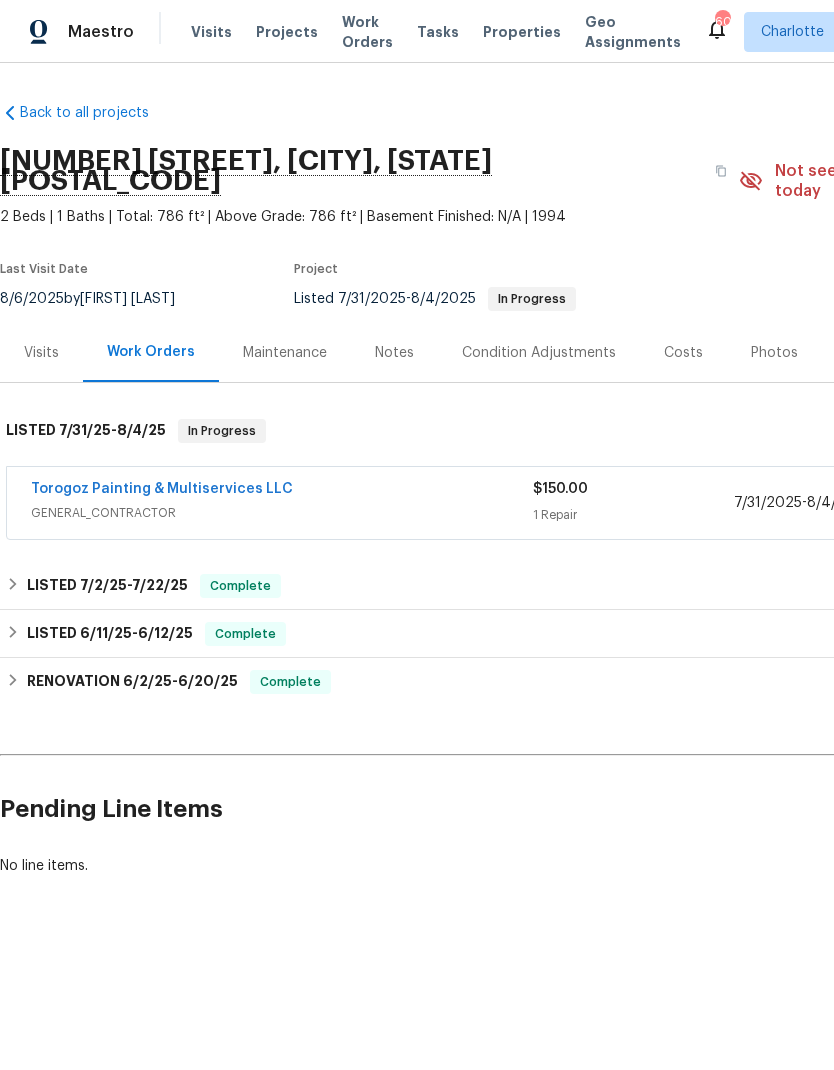 click on "Torogoz Painting & Multiservices LLC" at bounding box center (162, 489) 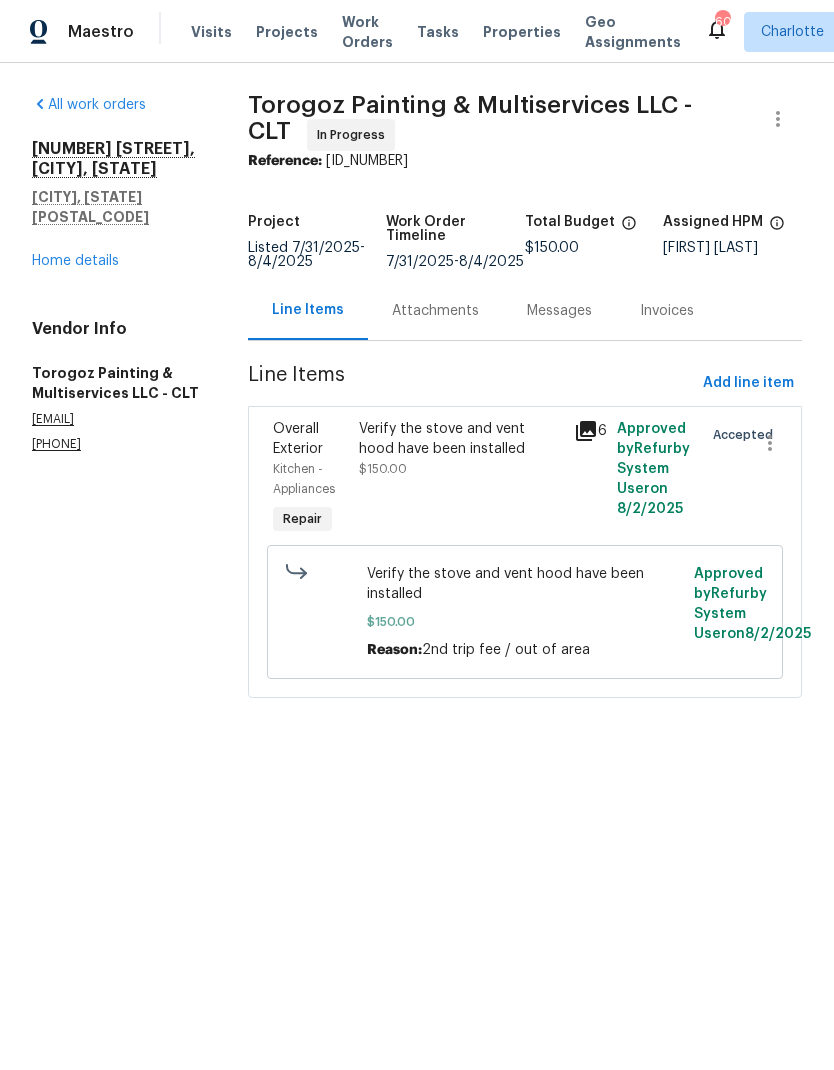 click on "Home details" at bounding box center (75, 261) 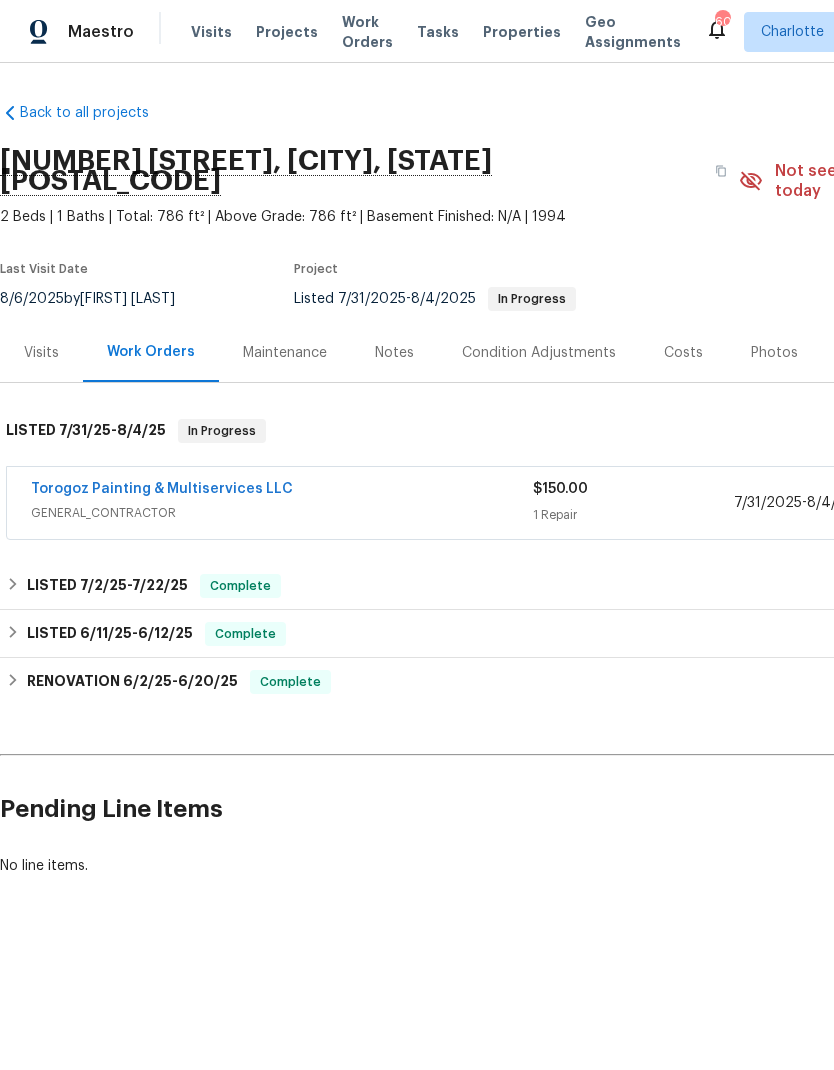 click on "Torogoz Painting & Multiservices LLC" at bounding box center (162, 489) 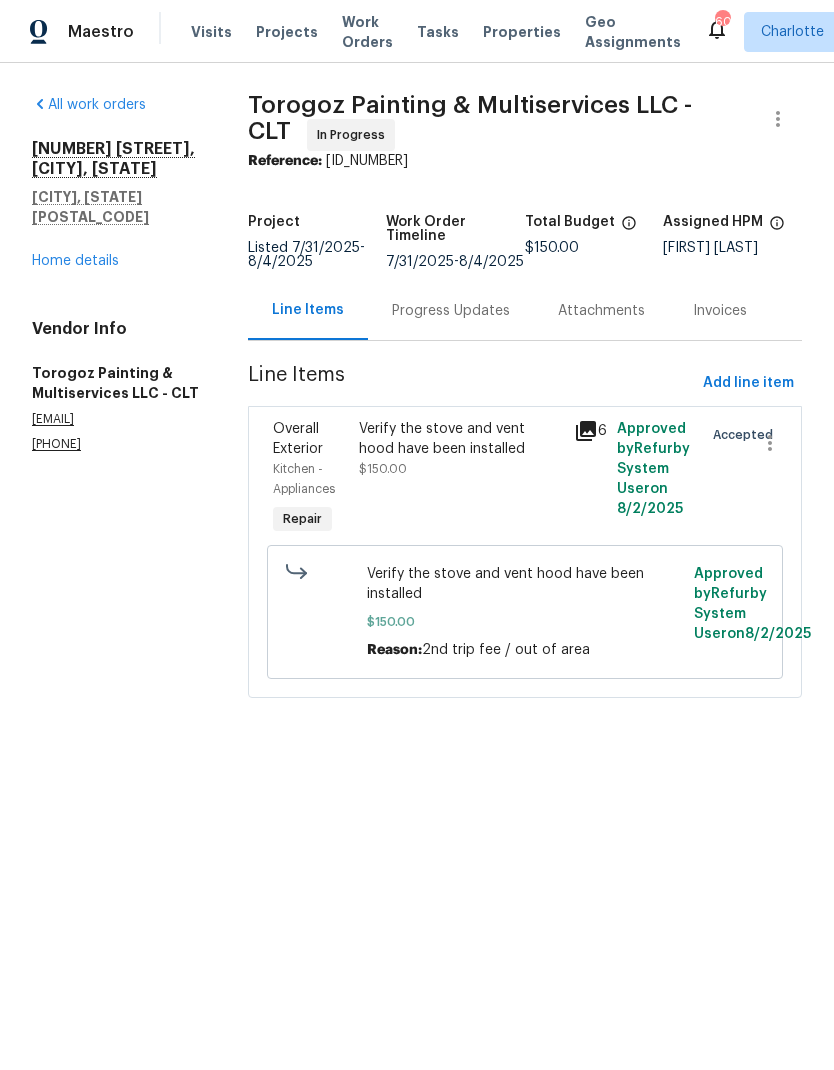 click on "Verify the stove and vent hood have been installed" at bounding box center (460, 439) 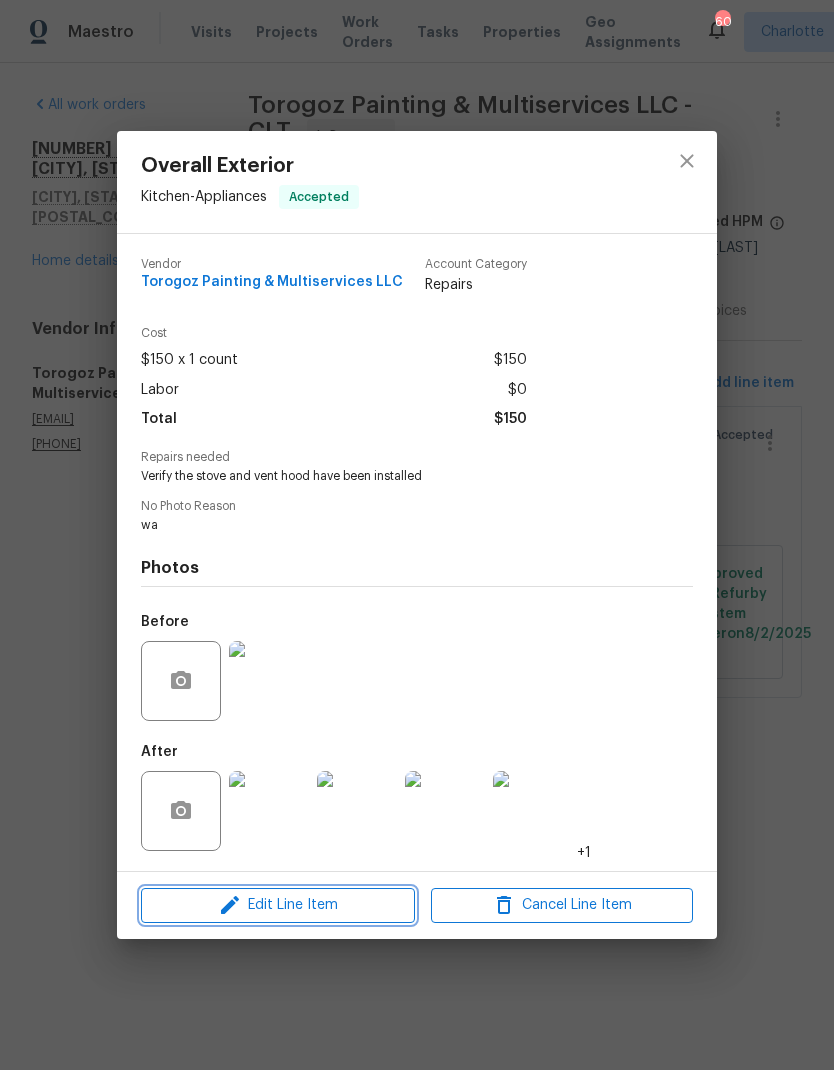 click on "Edit Line Item" at bounding box center [278, 905] 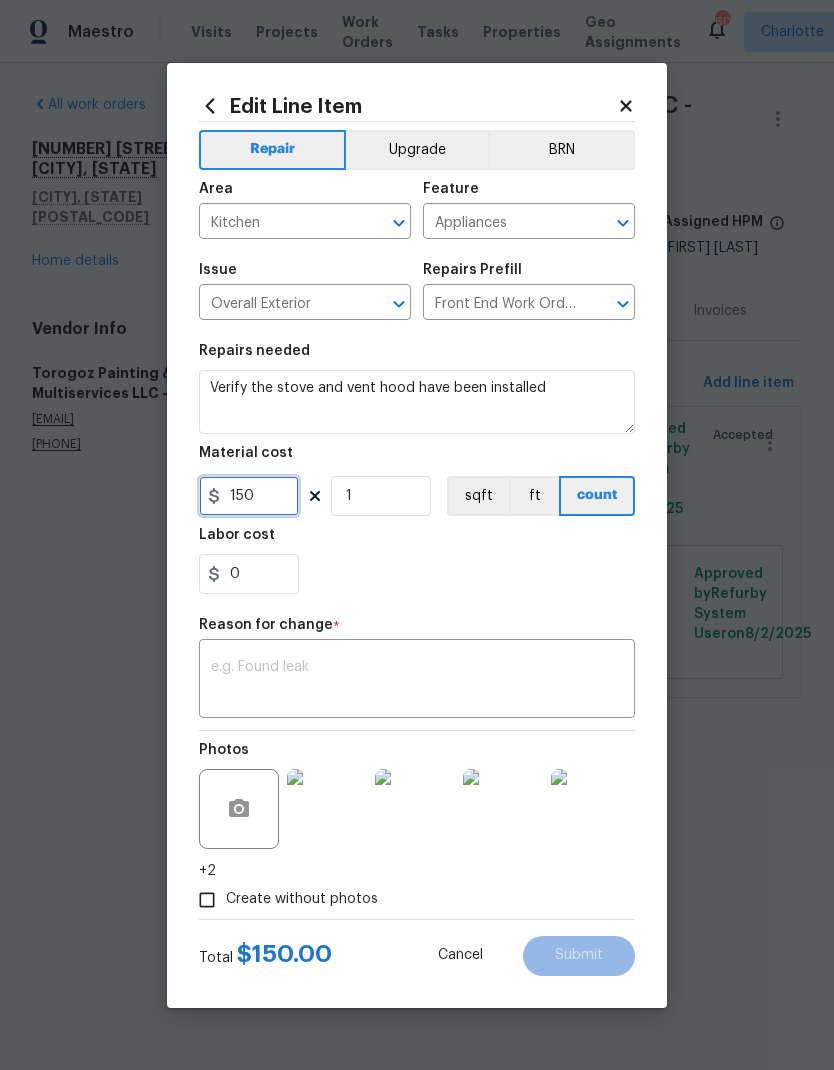 click on "150" at bounding box center [249, 496] 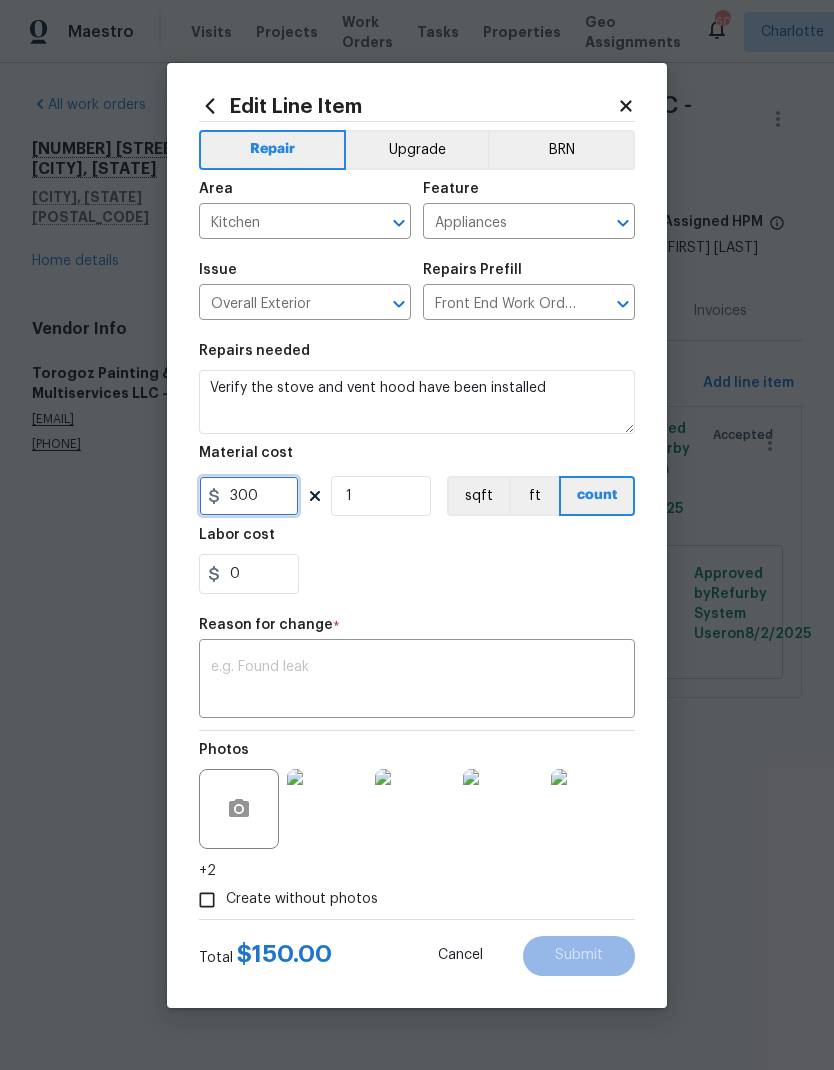 type on "300" 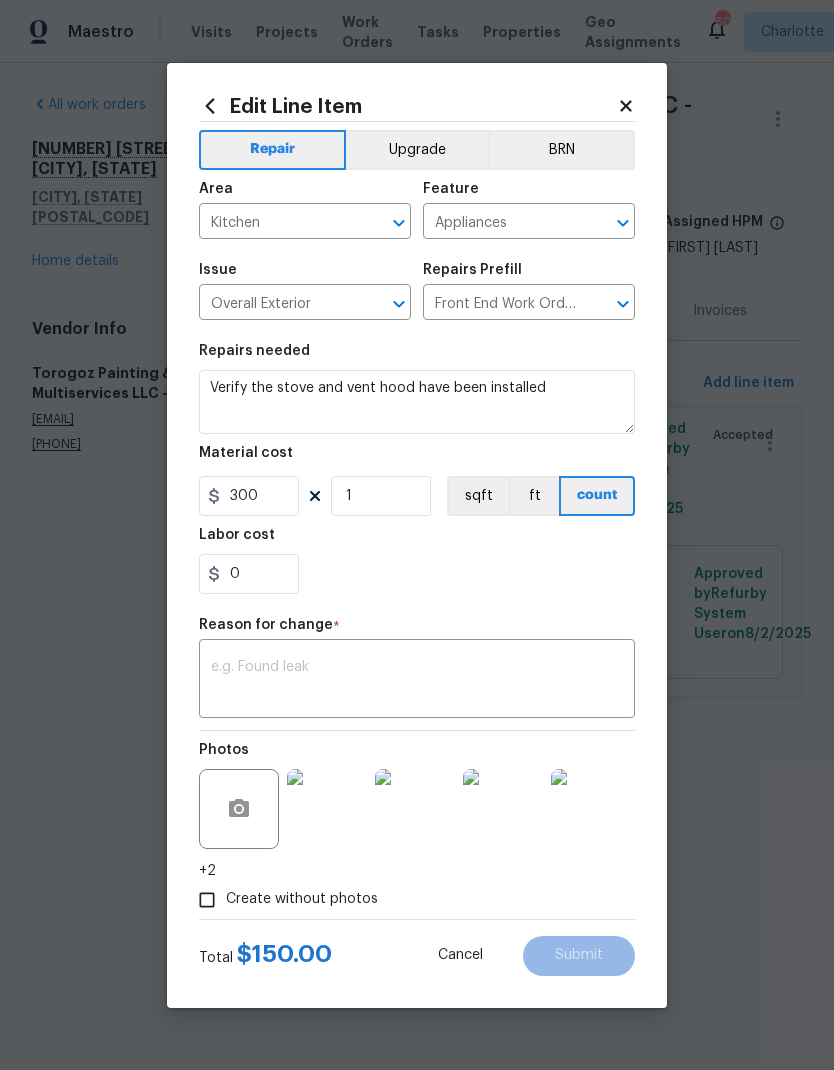 click at bounding box center [417, 681] 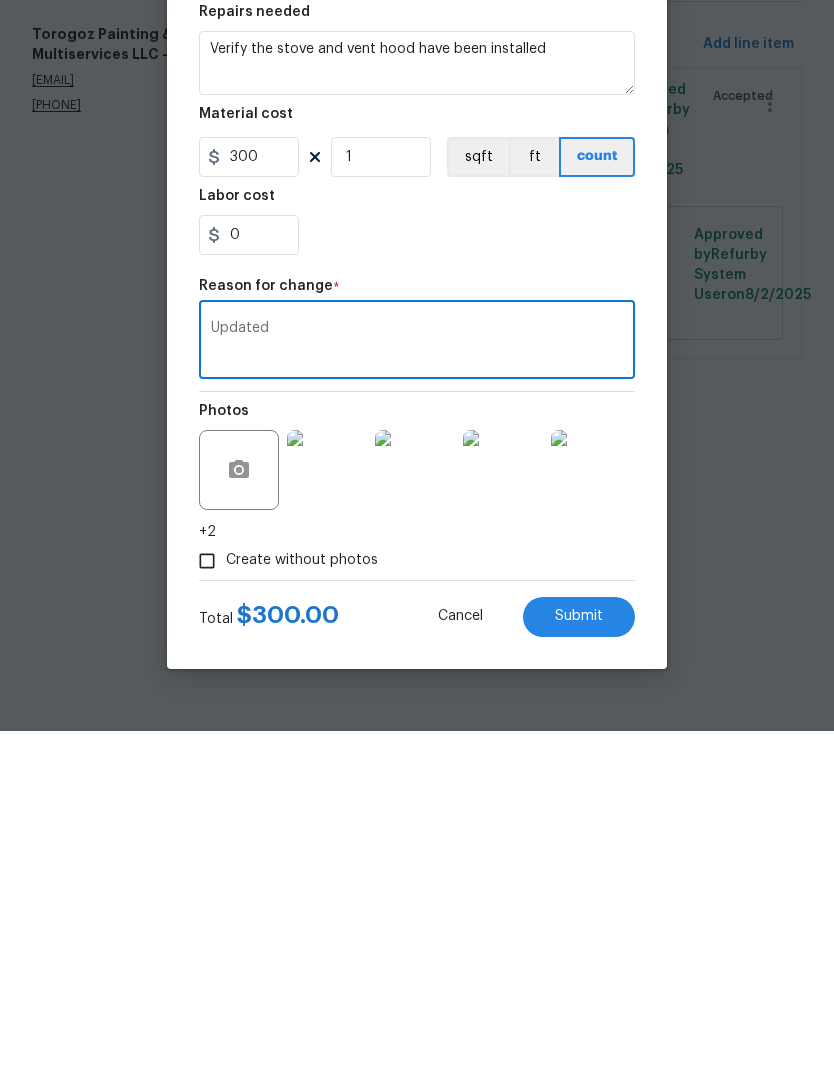 type on "Updated" 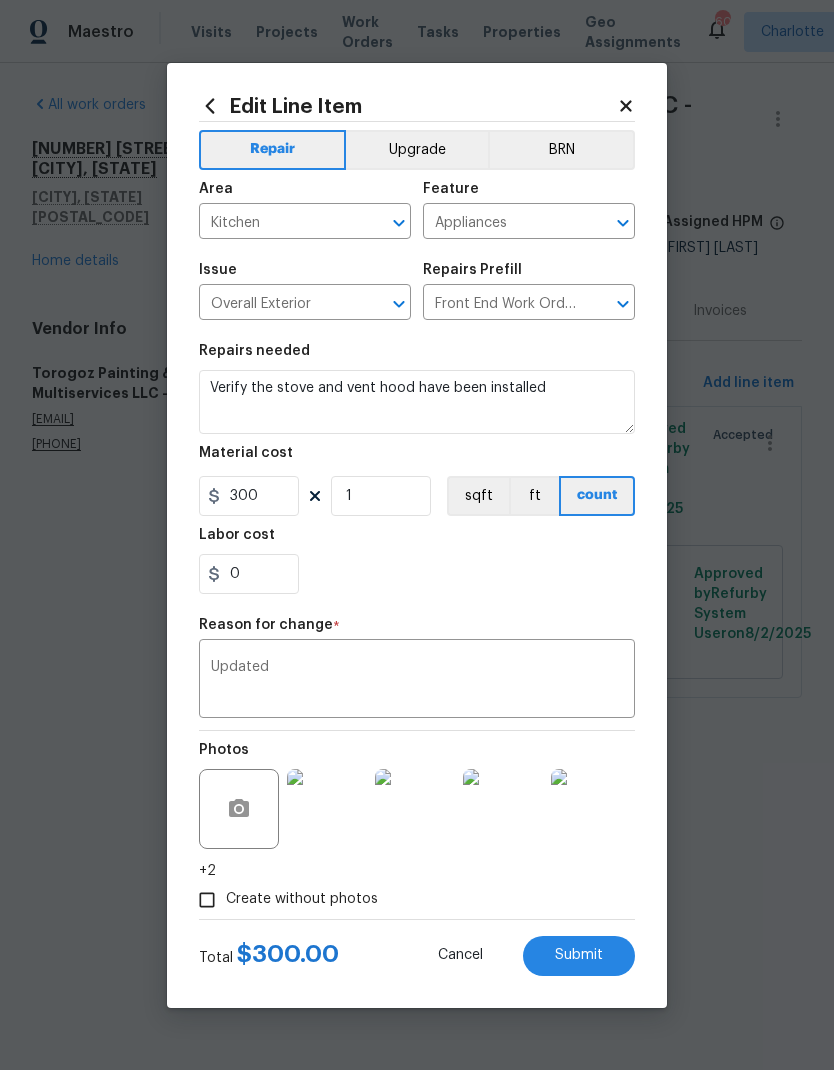 click on "Submit" at bounding box center [579, 955] 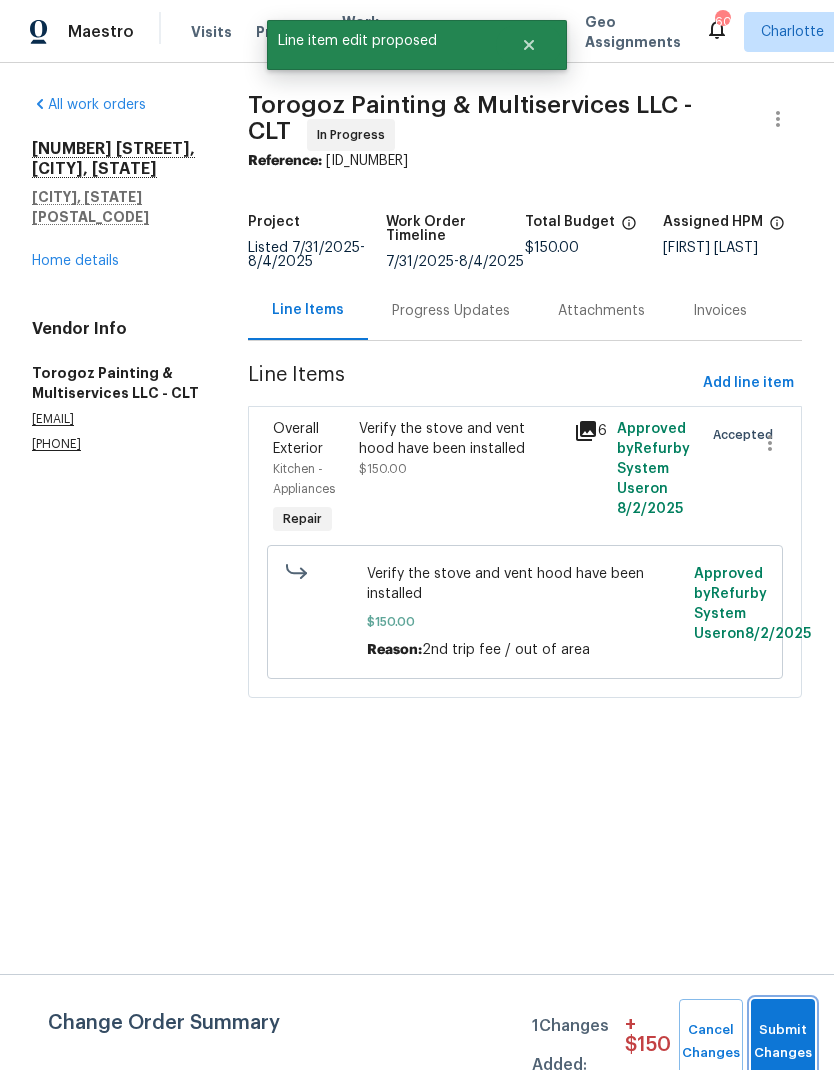 click on "Submit Changes" at bounding box center (783, 1042) 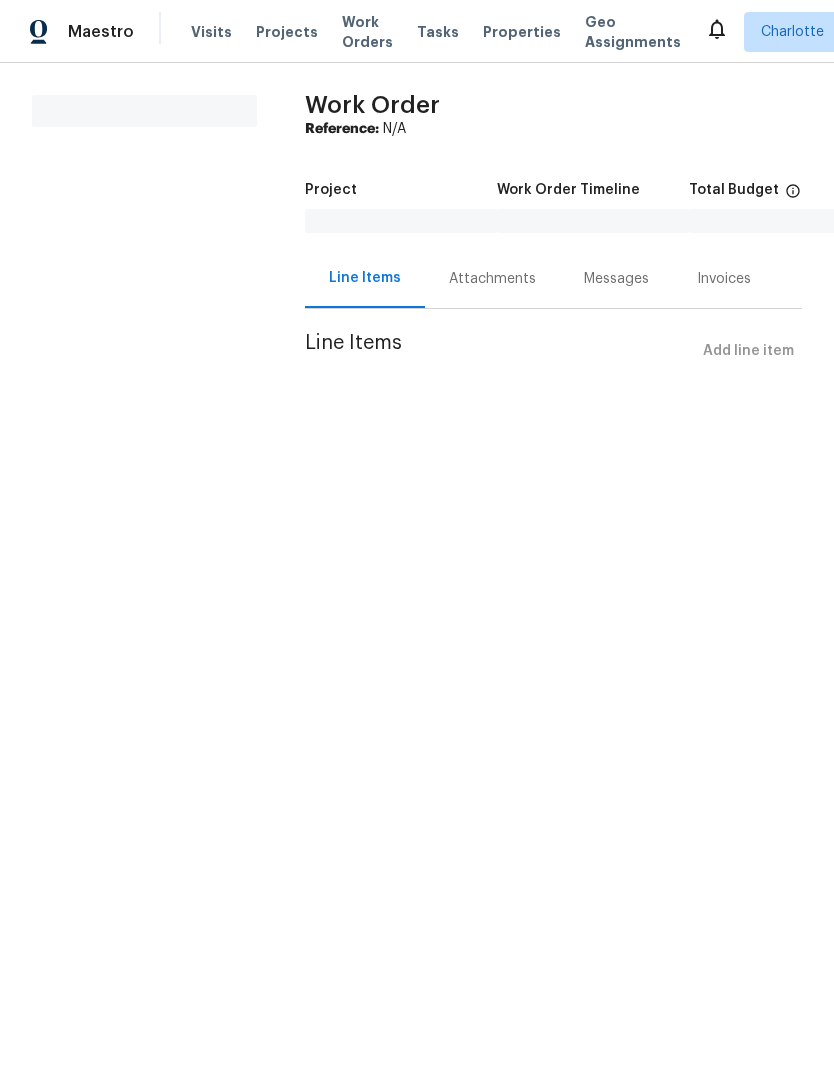 scroll, scrollTop: 0, scrollLeft: 0, axis: both 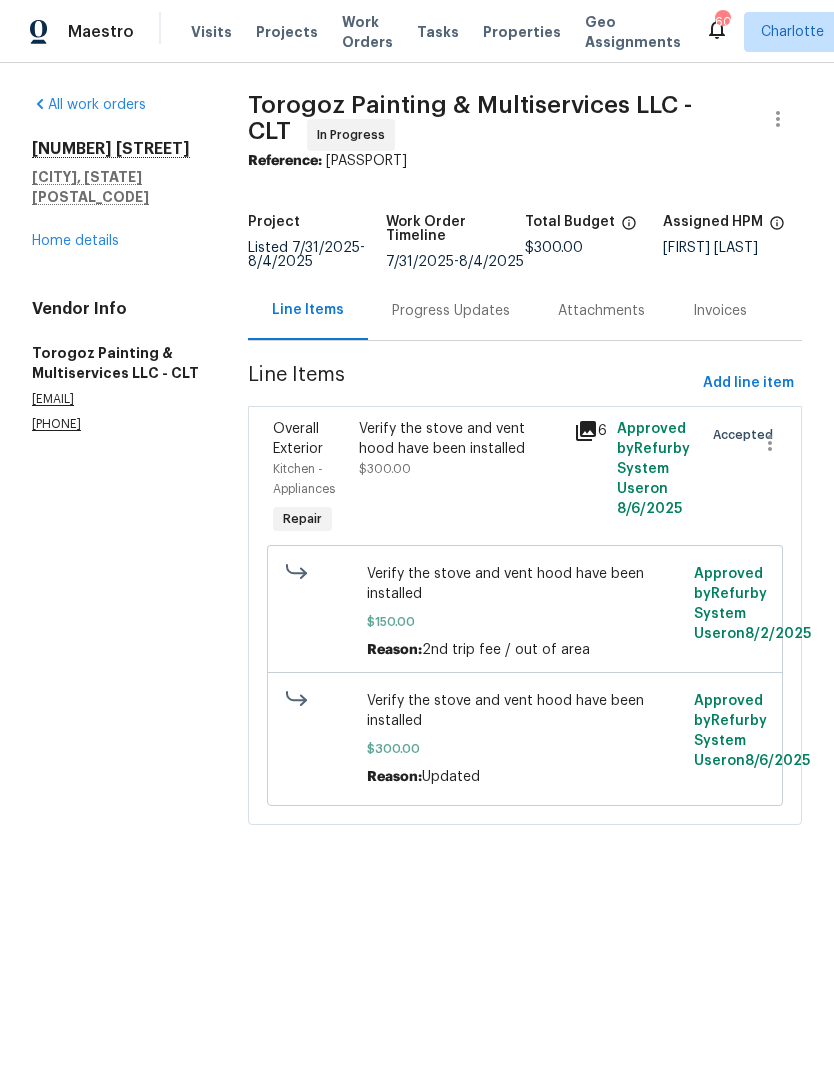 click on "Projects" at bounding box center [287, 32] 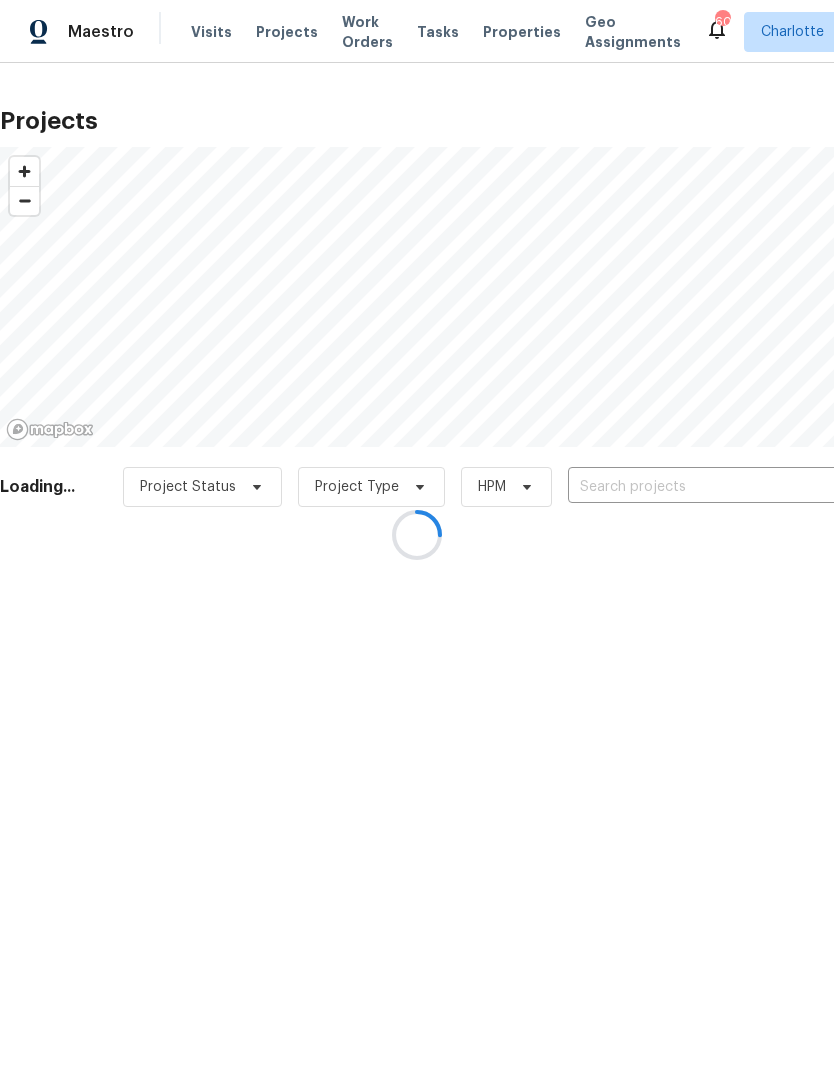 click at bounding box center [417, 535] 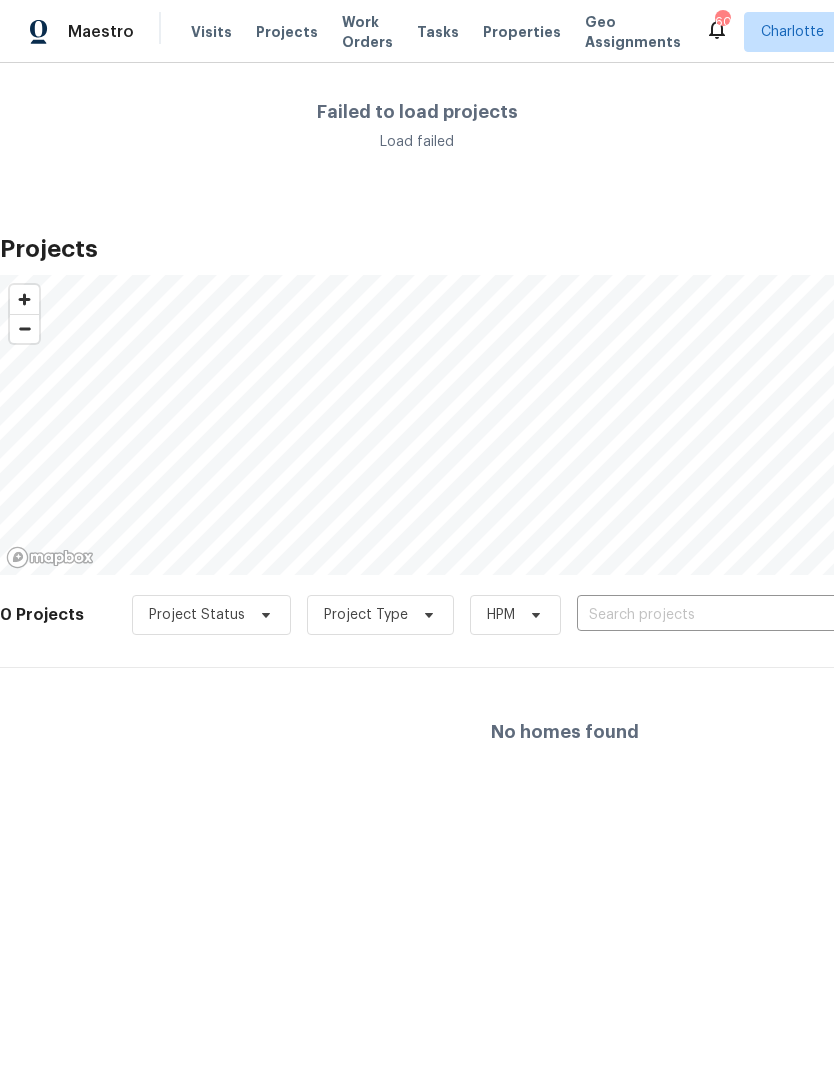 click at bounding box center (691, 615) 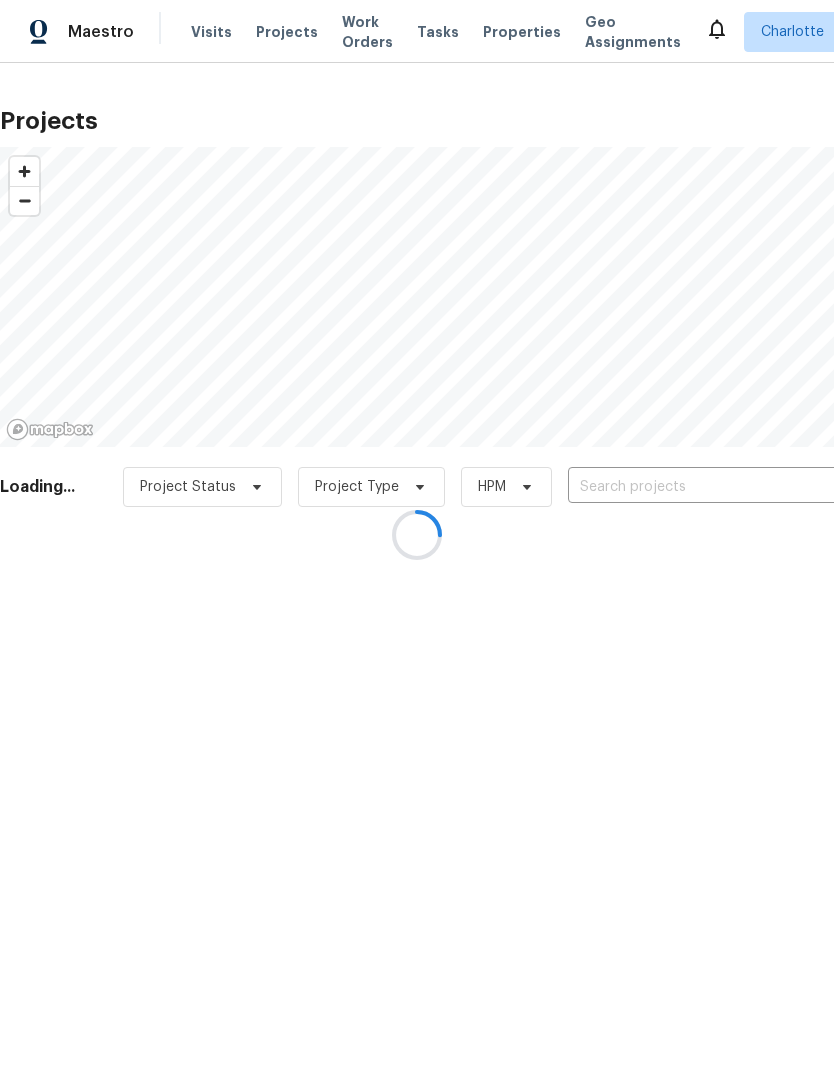scroll, scrollTop: 0, scrollLeft: 0, axis: both 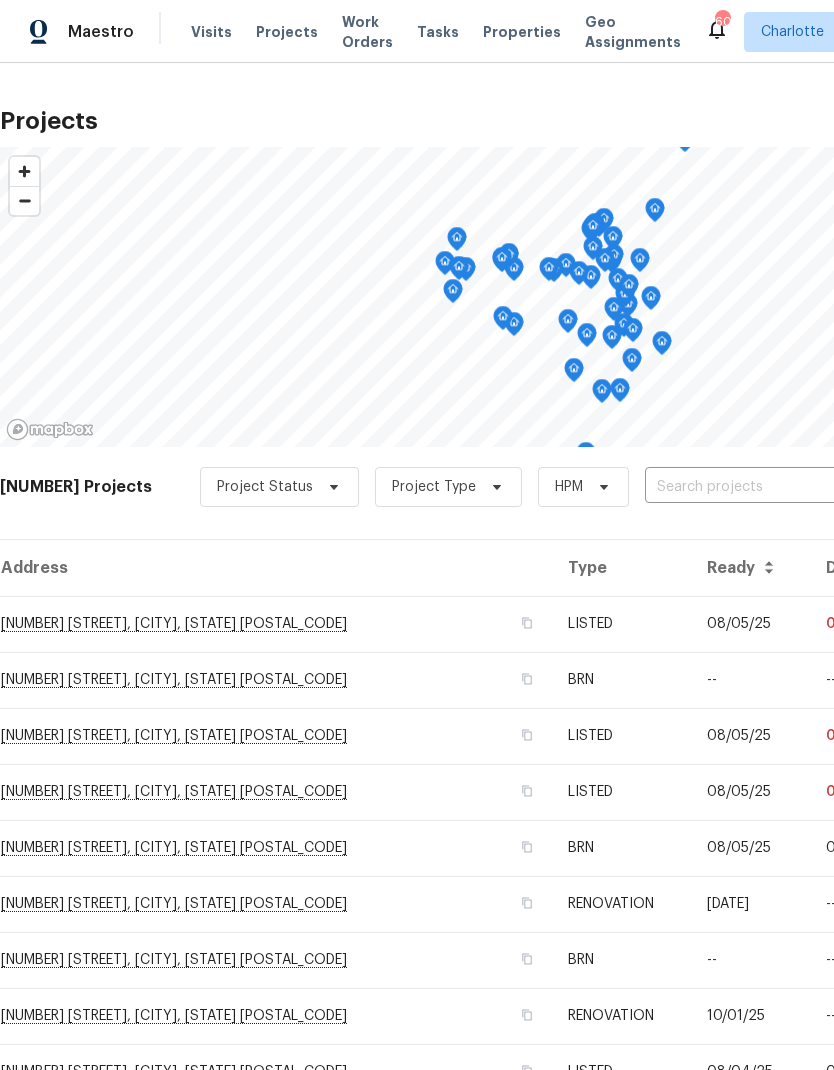 click at bounding box center (759, 487) 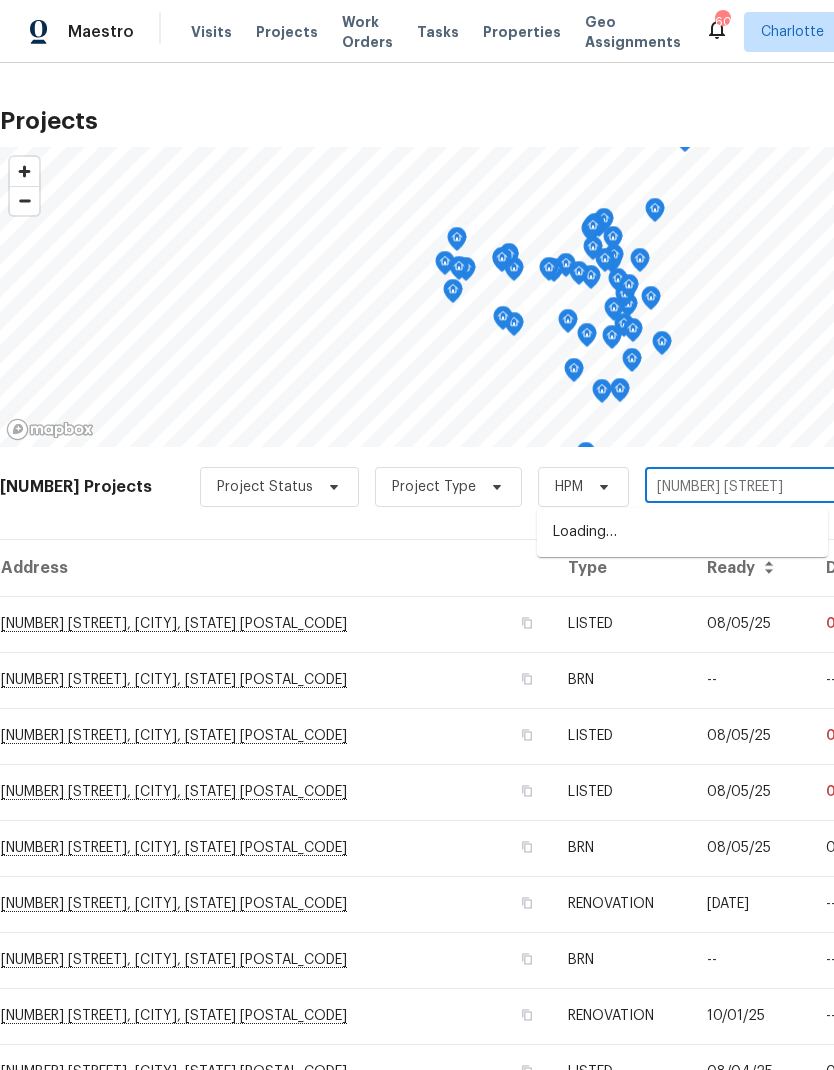 type on "[NUMBER] [STREET]" 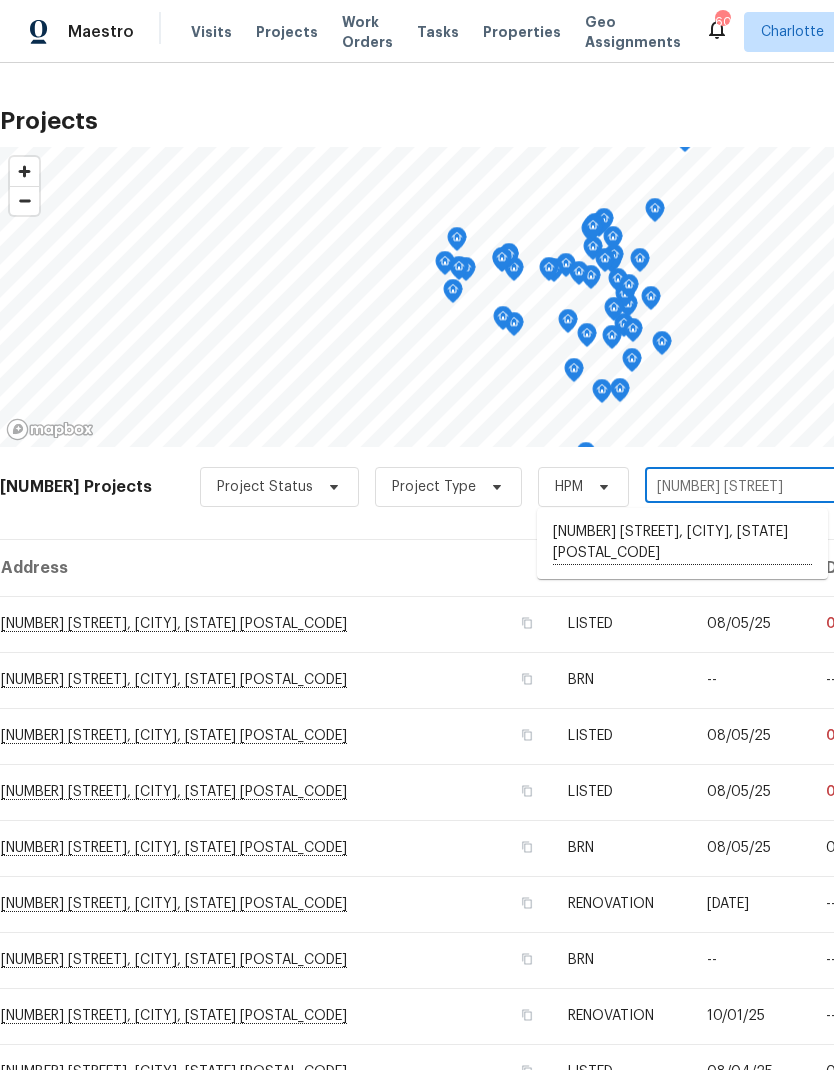 click on "[NUMBER] [STREET], [CITY], [STATE] [POSTAL_CODE]" at bounding box center (682, 543) 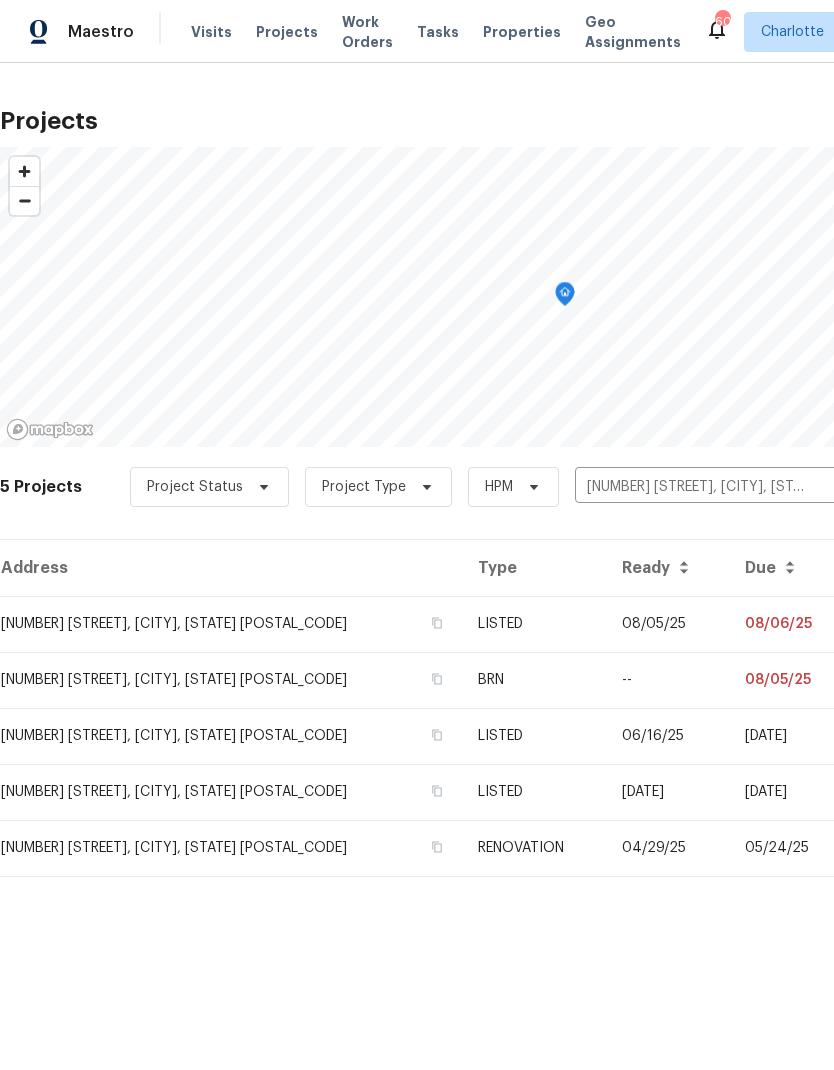 click on "08/05/25" at bounding box center [668, 624] 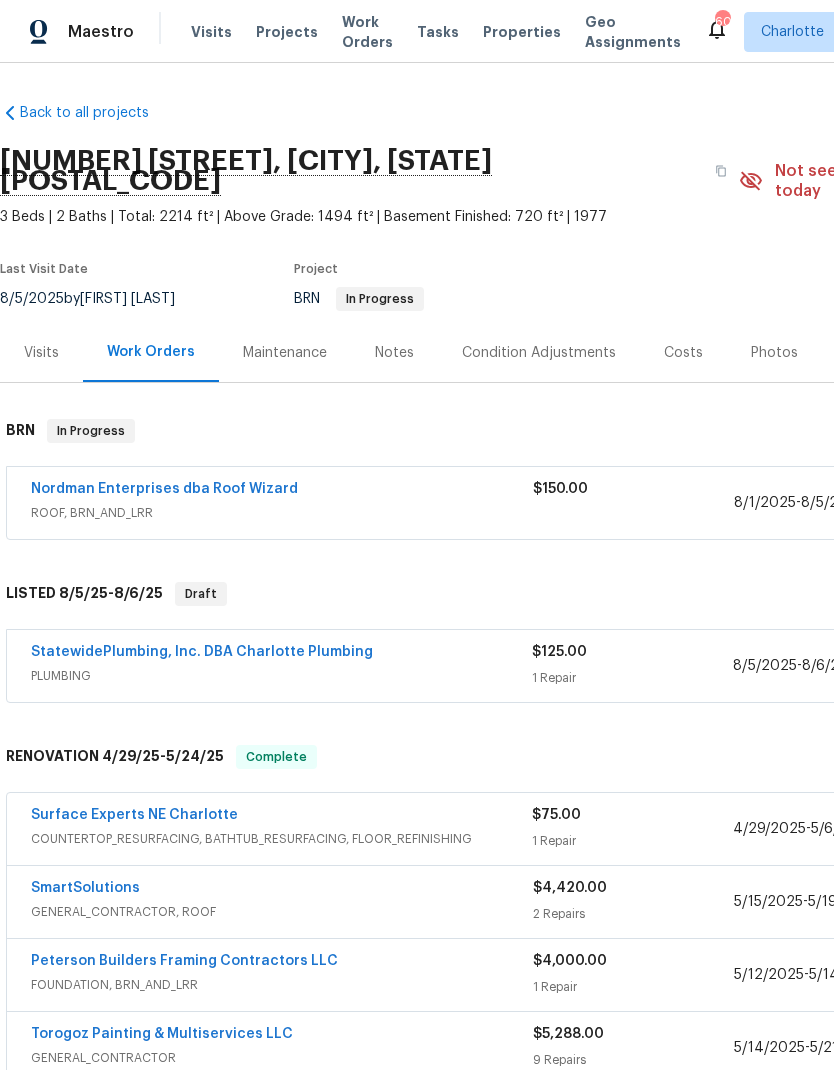 click on "StatewidePlumbing, Inc. DBA Charlotte Plumbing" at bounding box center [202, 652] 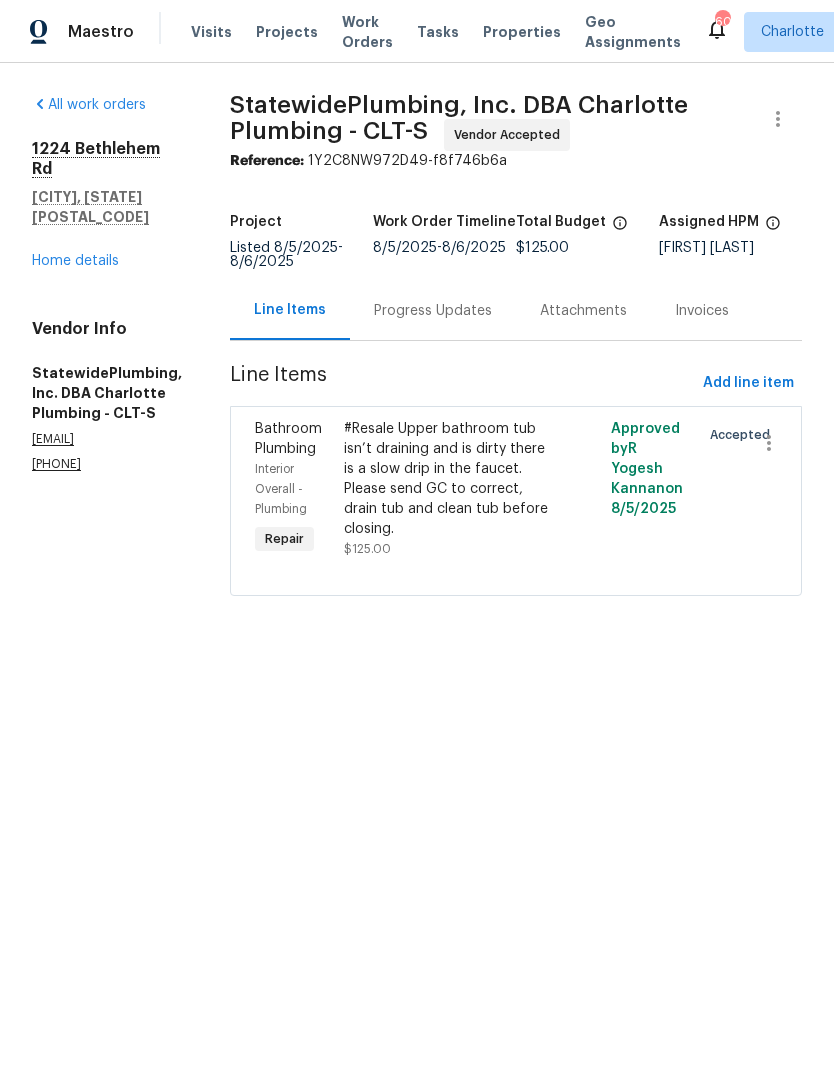 click on "Progress Updates" at bounding box center (433, 311) 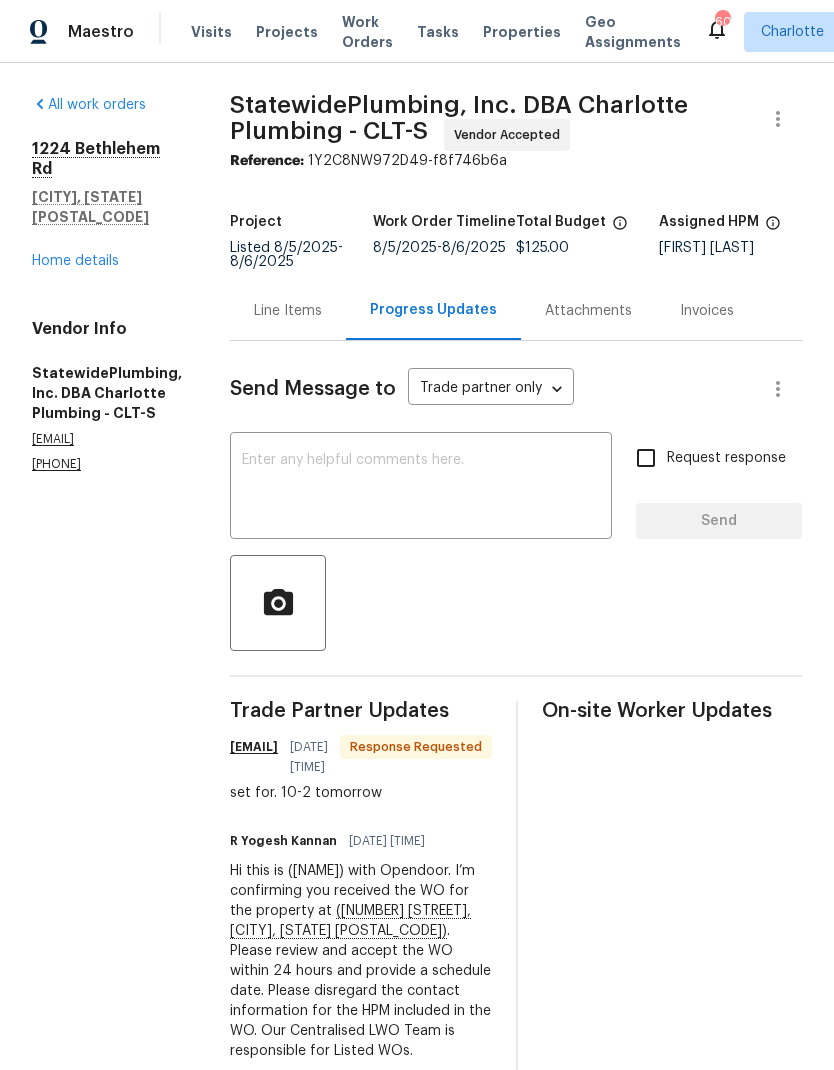click on "Home details" at bounding box center (75, 261) 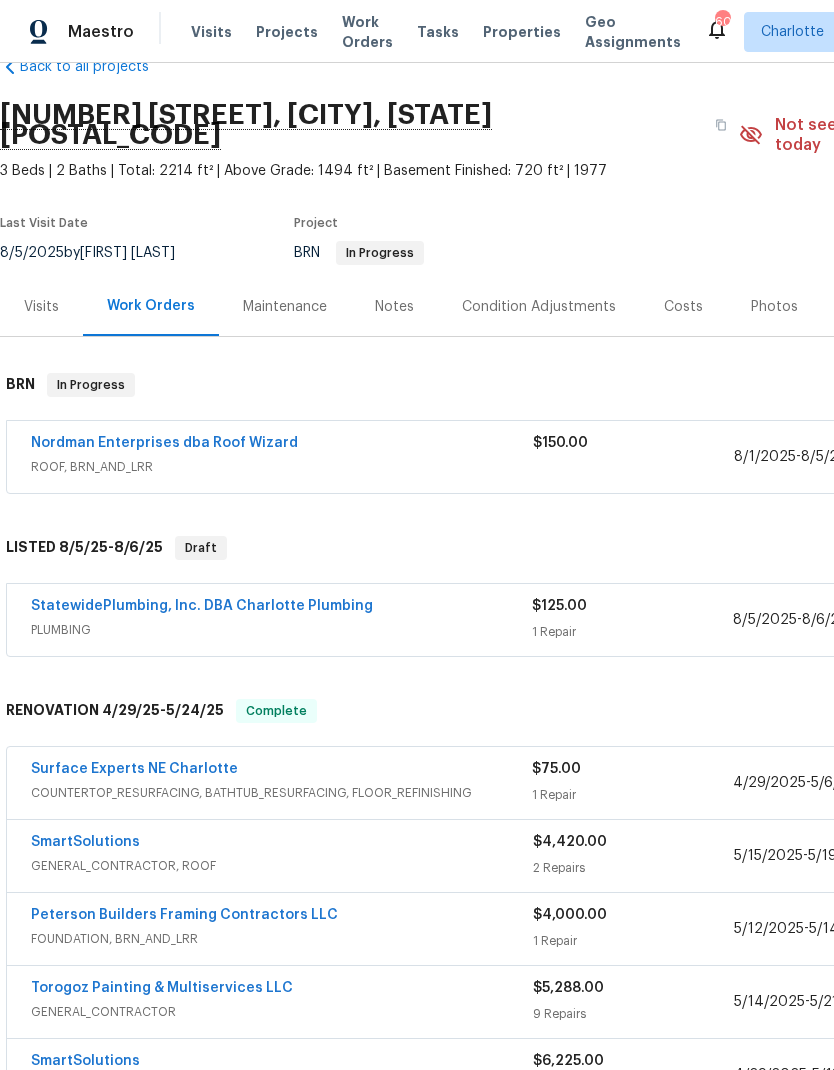 scroll, scrollTop: 46, scrollLeft: 0, axis: vertical 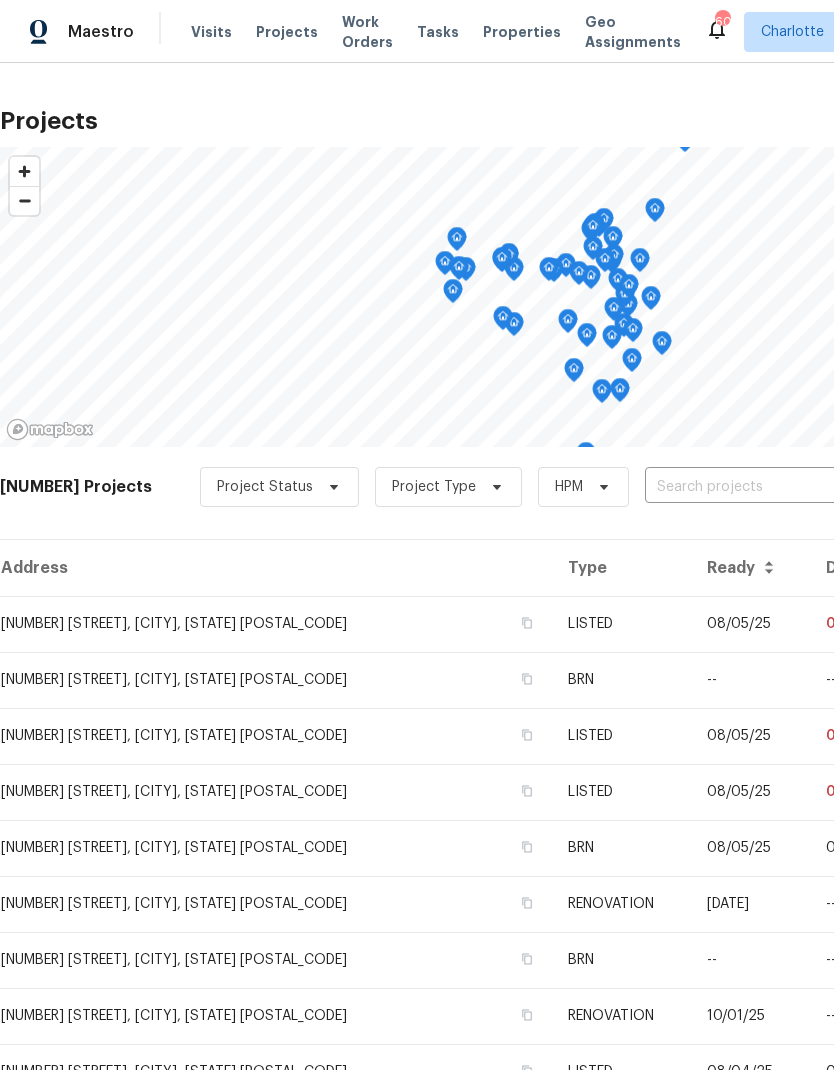 click at bounding box center (759, 487) 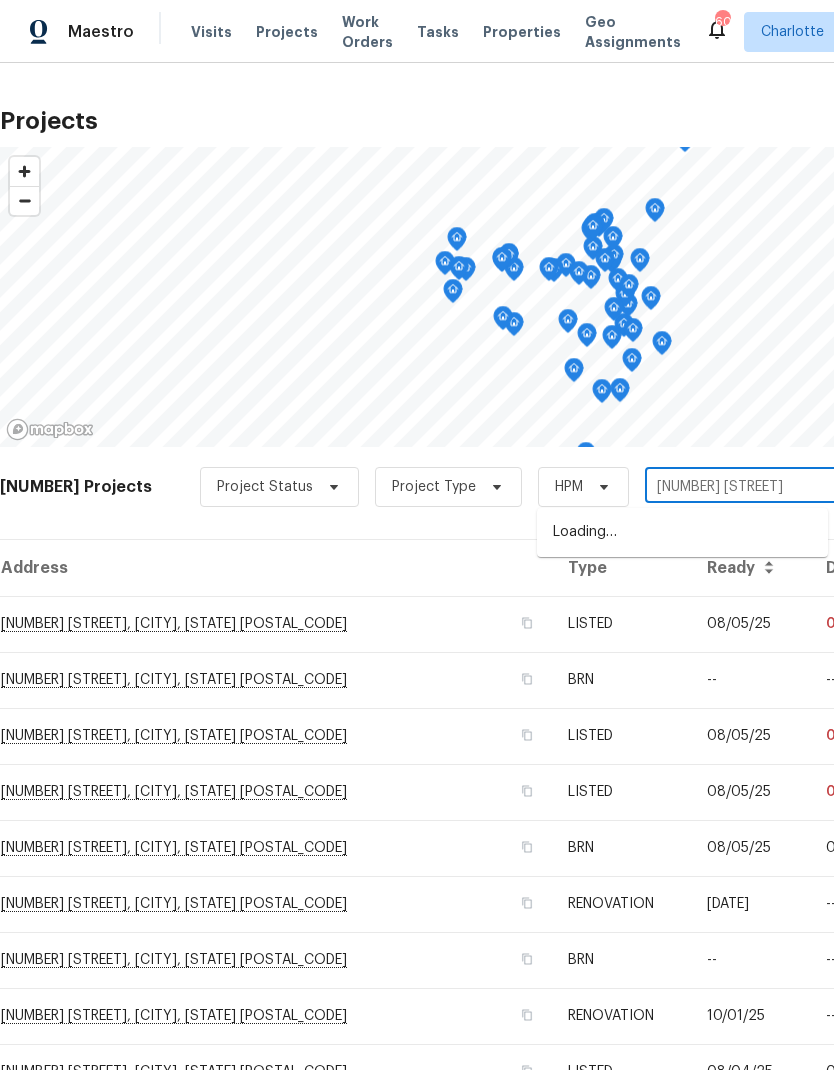 type on "4609 cott" 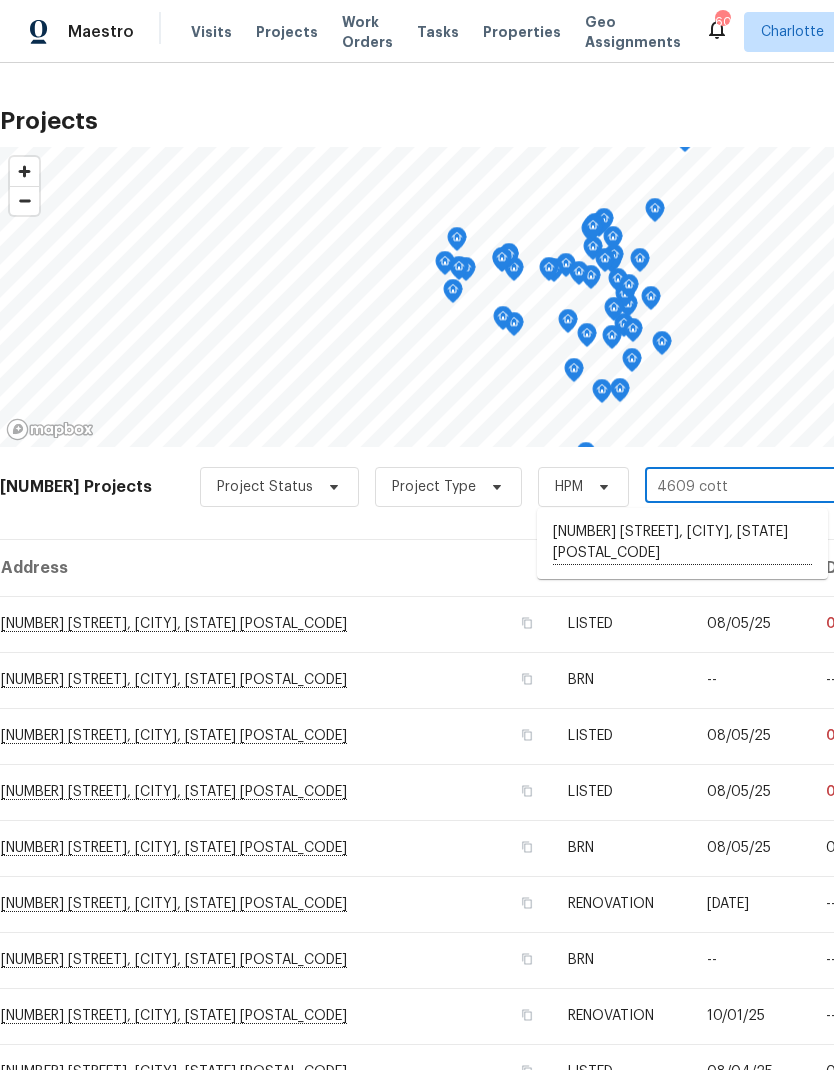 click on "[NUMBER] [STREET], [CITY], [STATE] [POSTAL_CODE]" at bounding box center [682, 543] 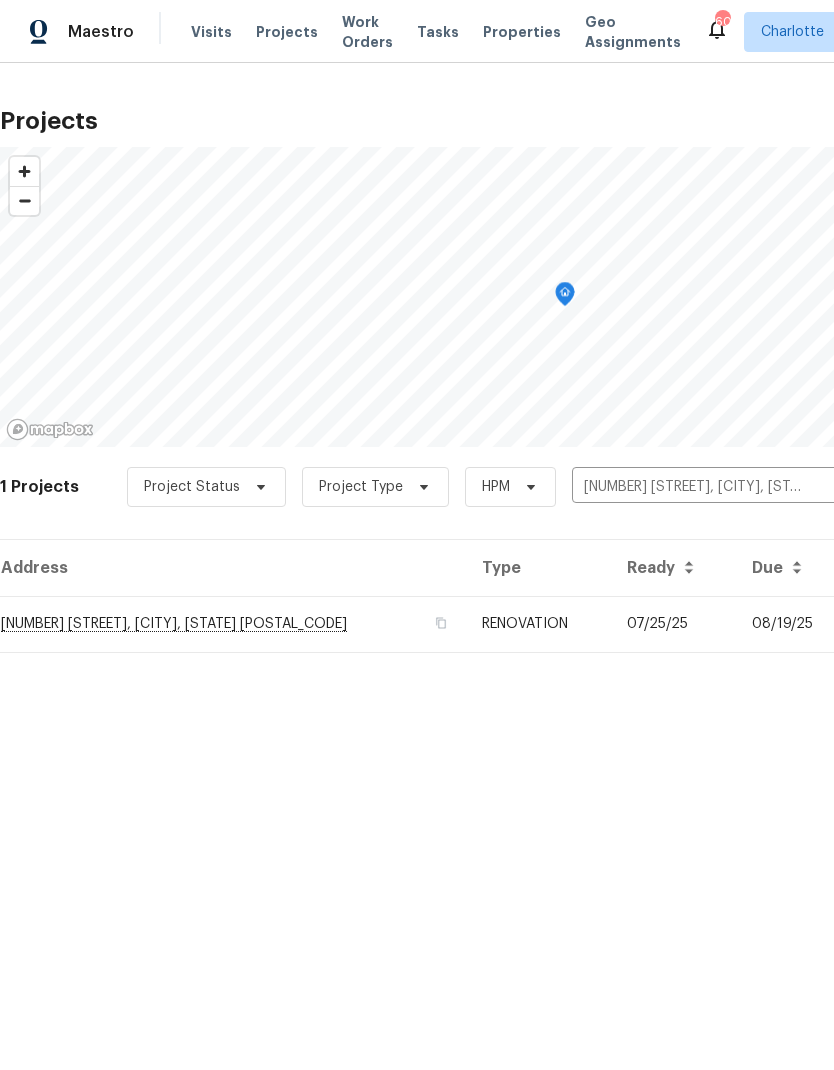 click on "07/25/25" at bounding box center (673, 624) 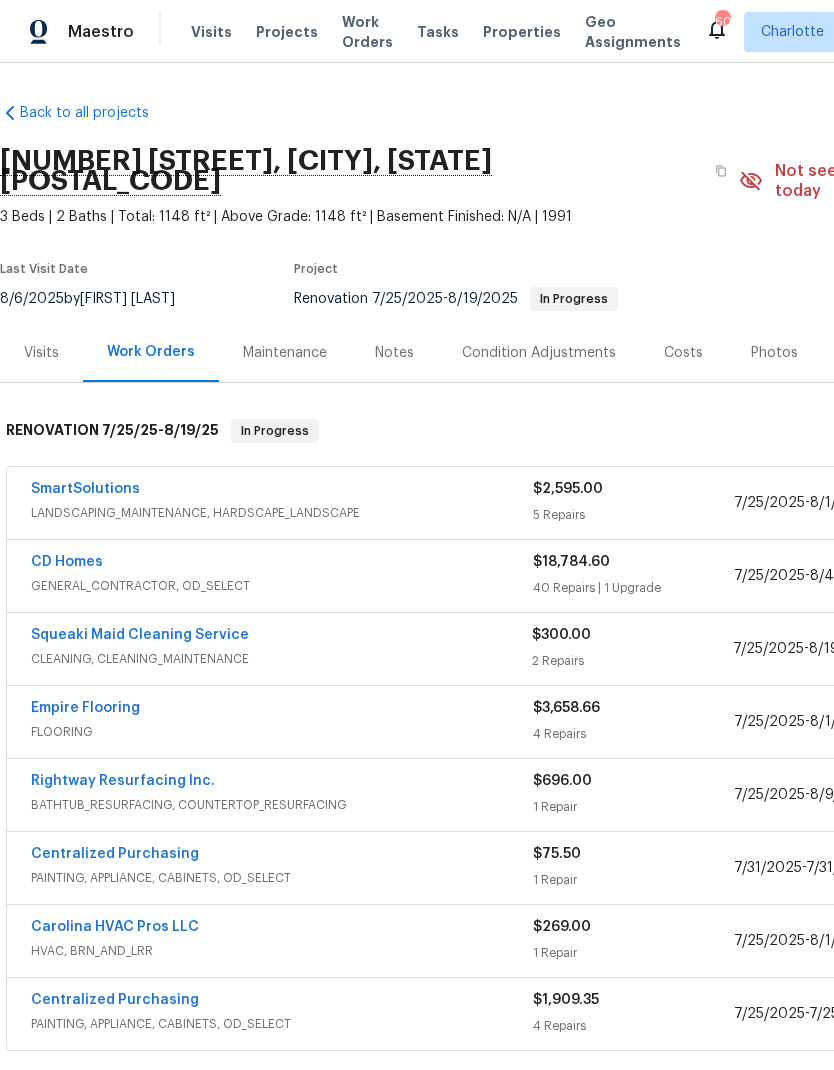 click on "Projects" at bounding box center [287, 32] 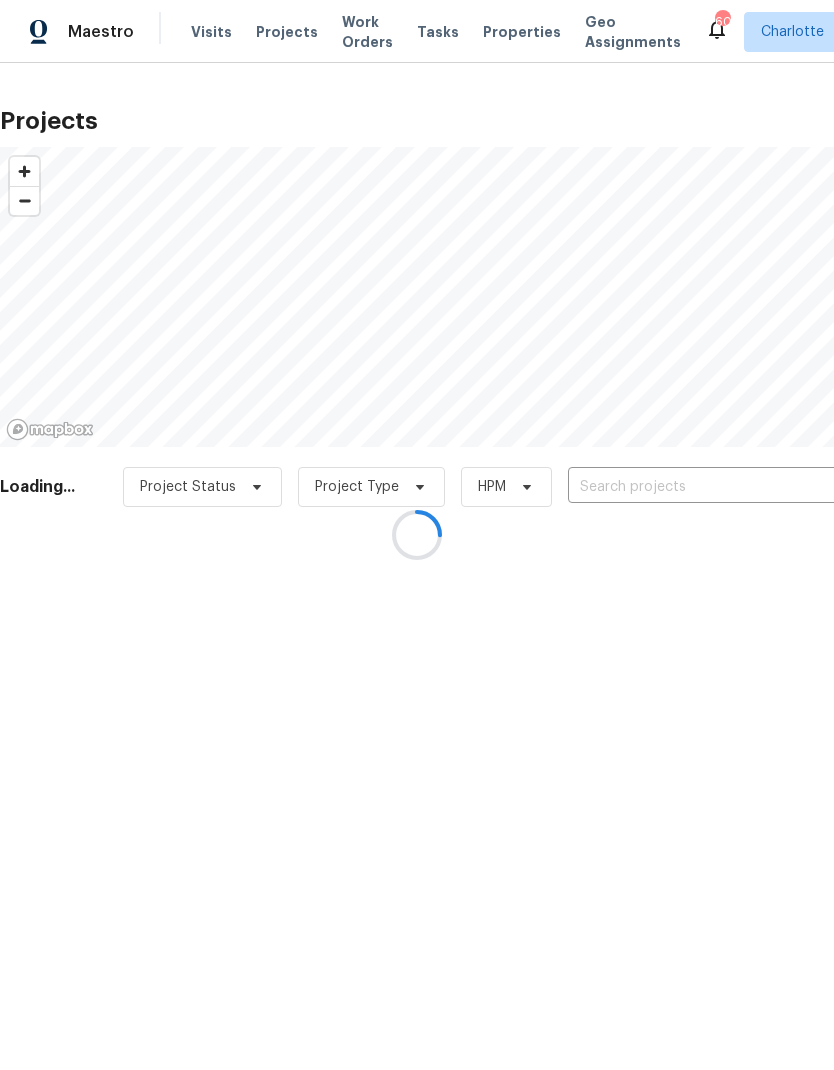 click at bounding box center [682, 487] 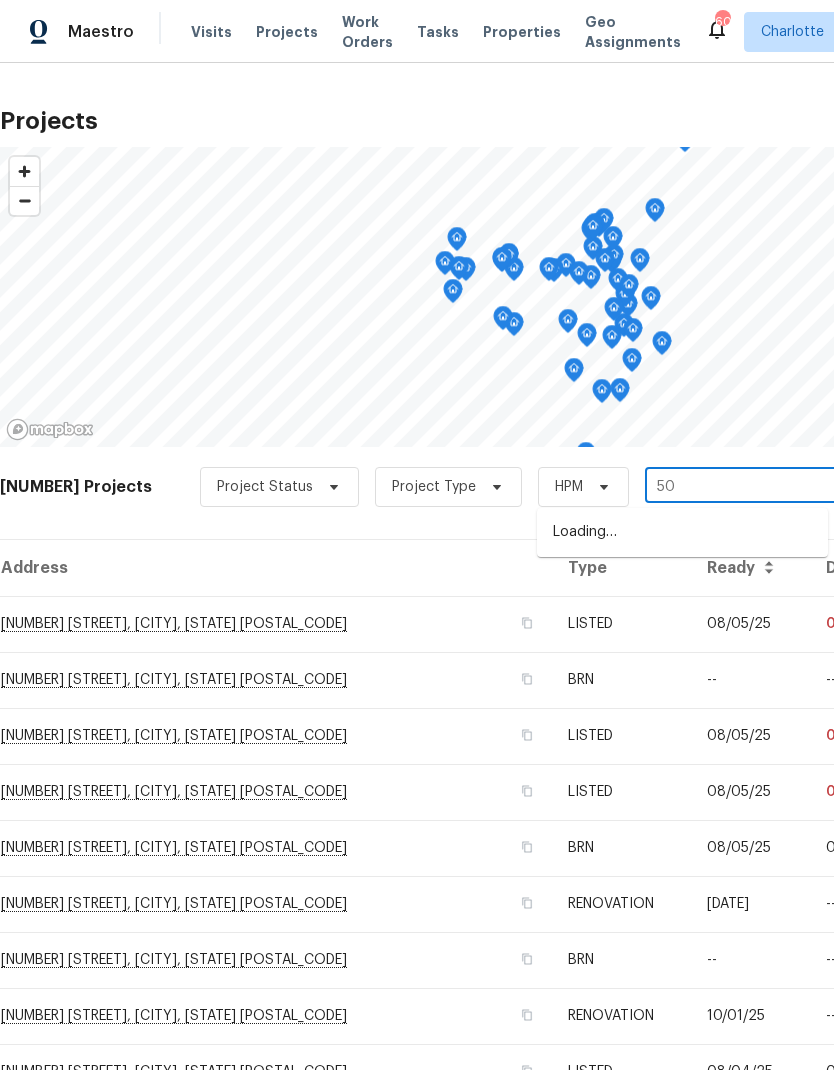 type on "5" 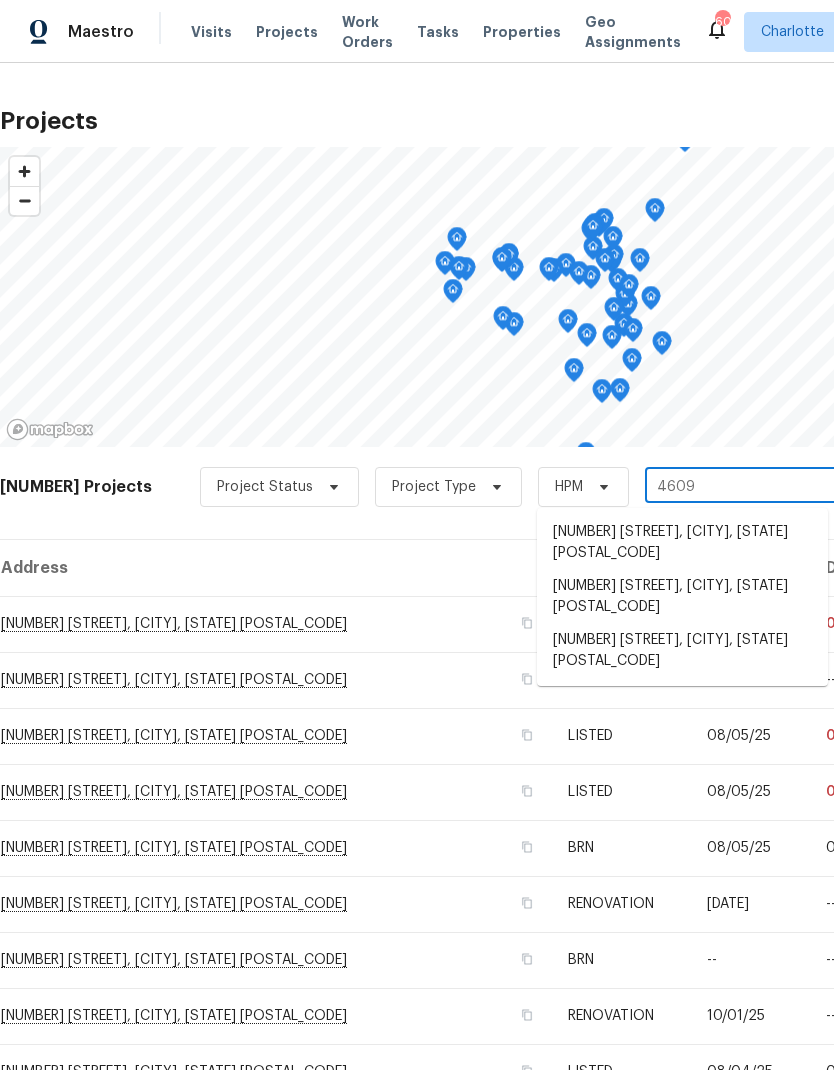 type on "4609 c" 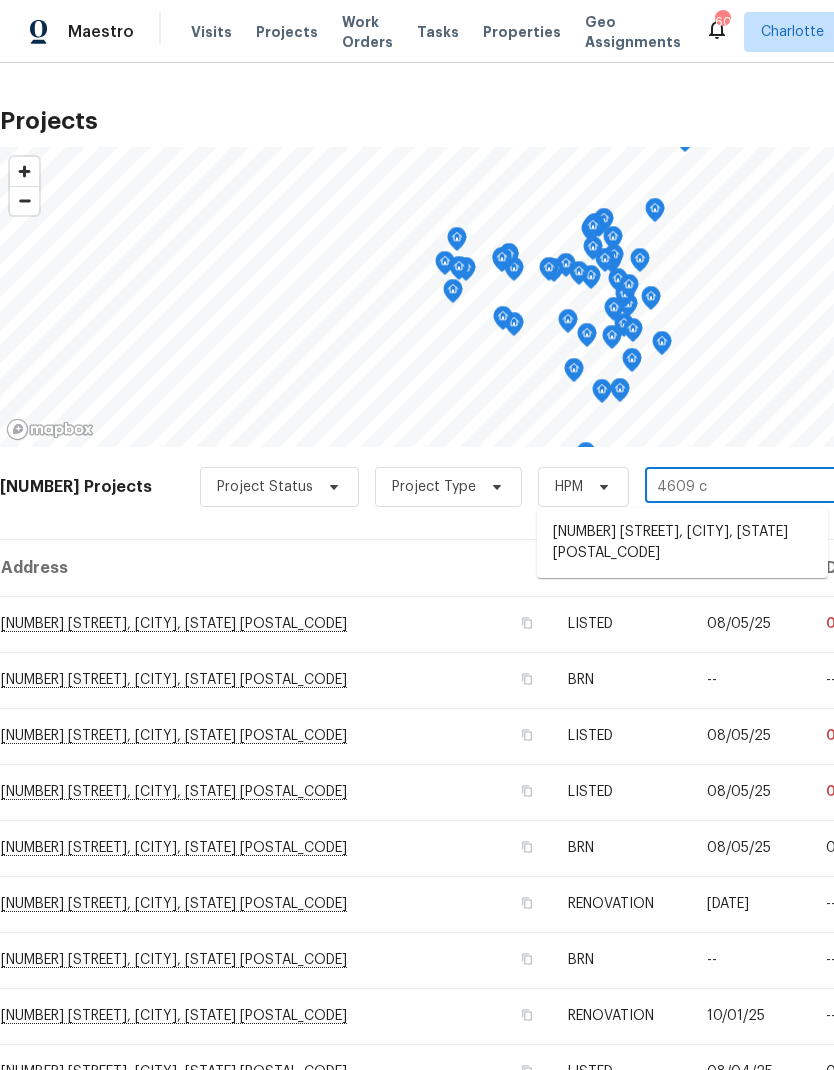 click on "[NUMBER] [STREET], [CITY], [STATE] [POSTAL_CODE]" at bounding box center [682, 543] 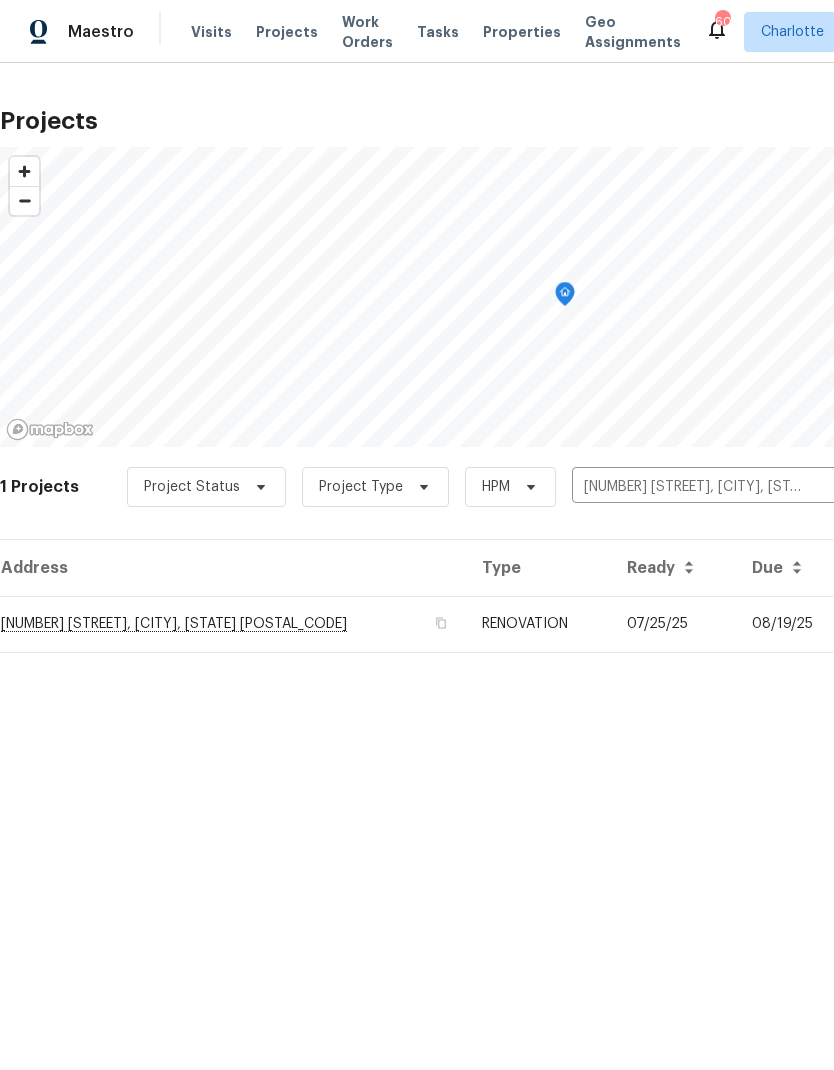 click on "07/25/25" at bounding box center (673, 624) 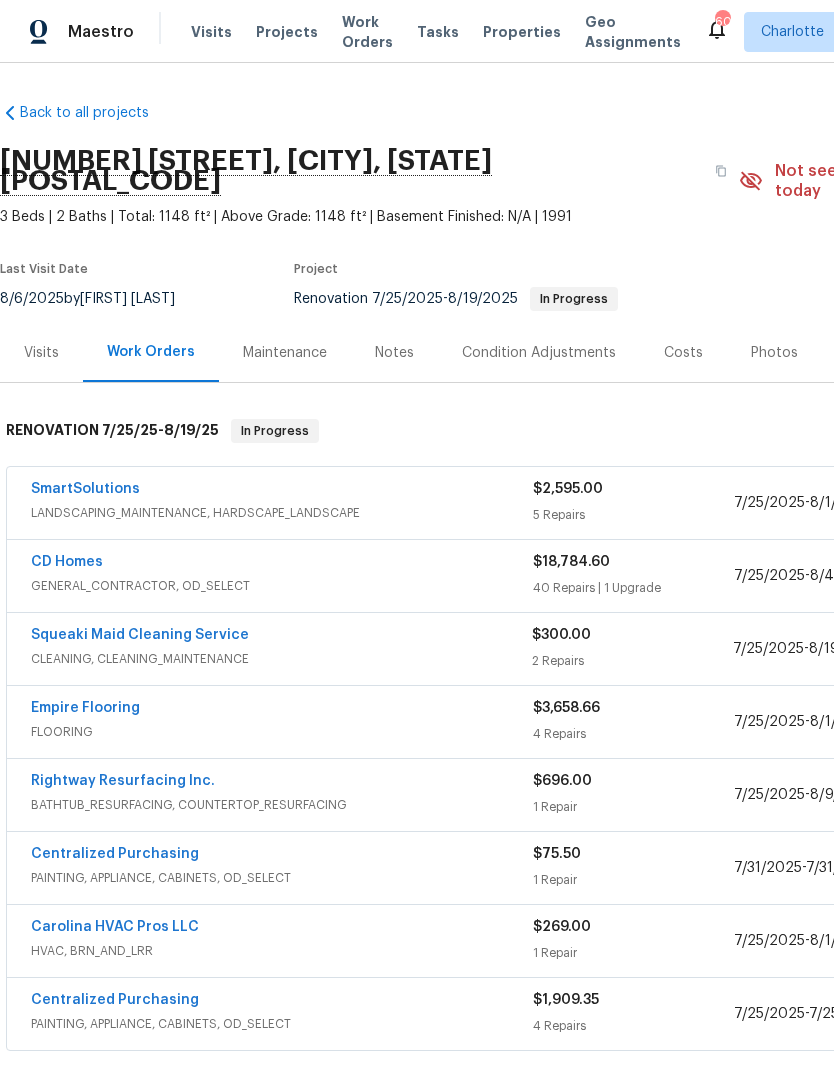 scroll, scrollTop: 0, scrollLeft: 0, axis: both 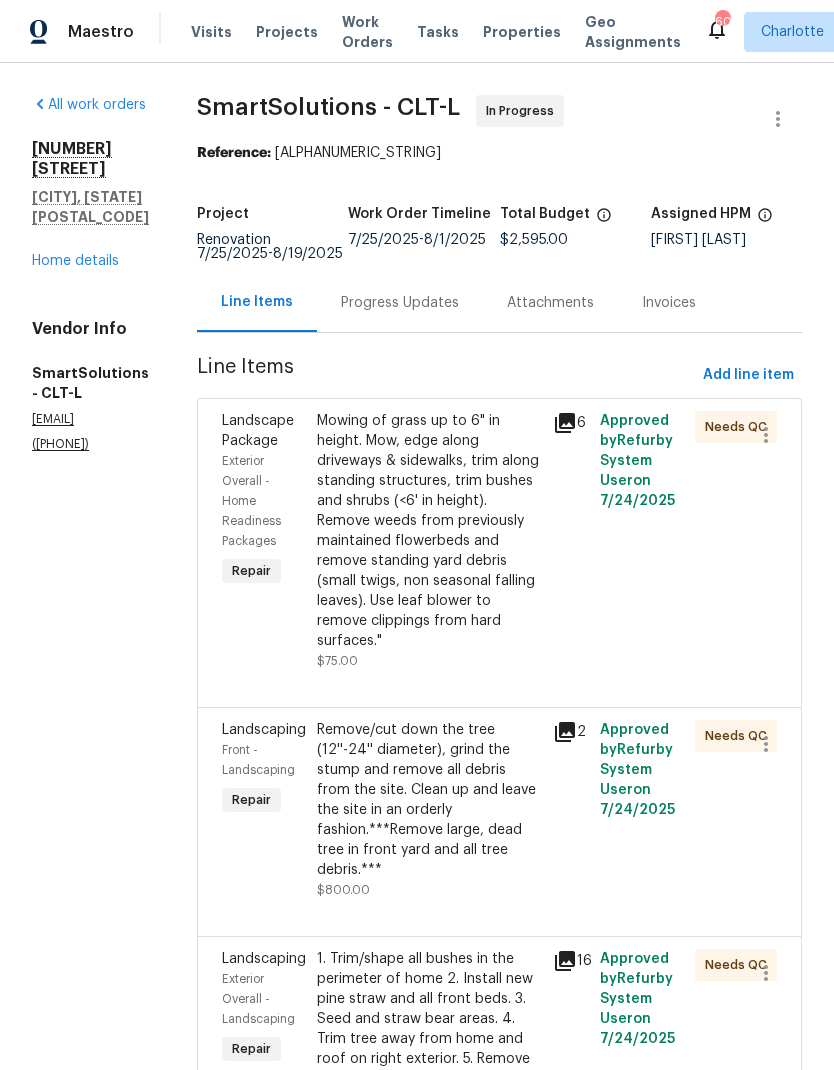 click on "Home details" at bounding box center (75, 261) 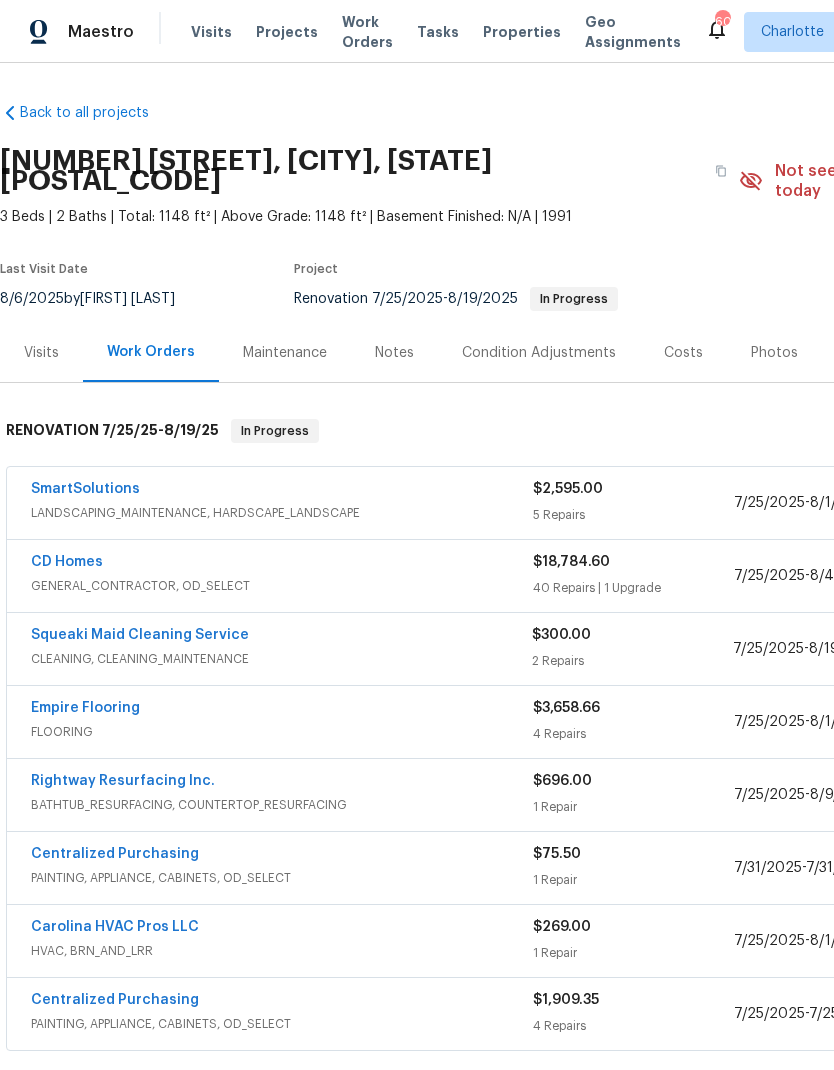 click on "Notes" at bounding box center [394, 352] 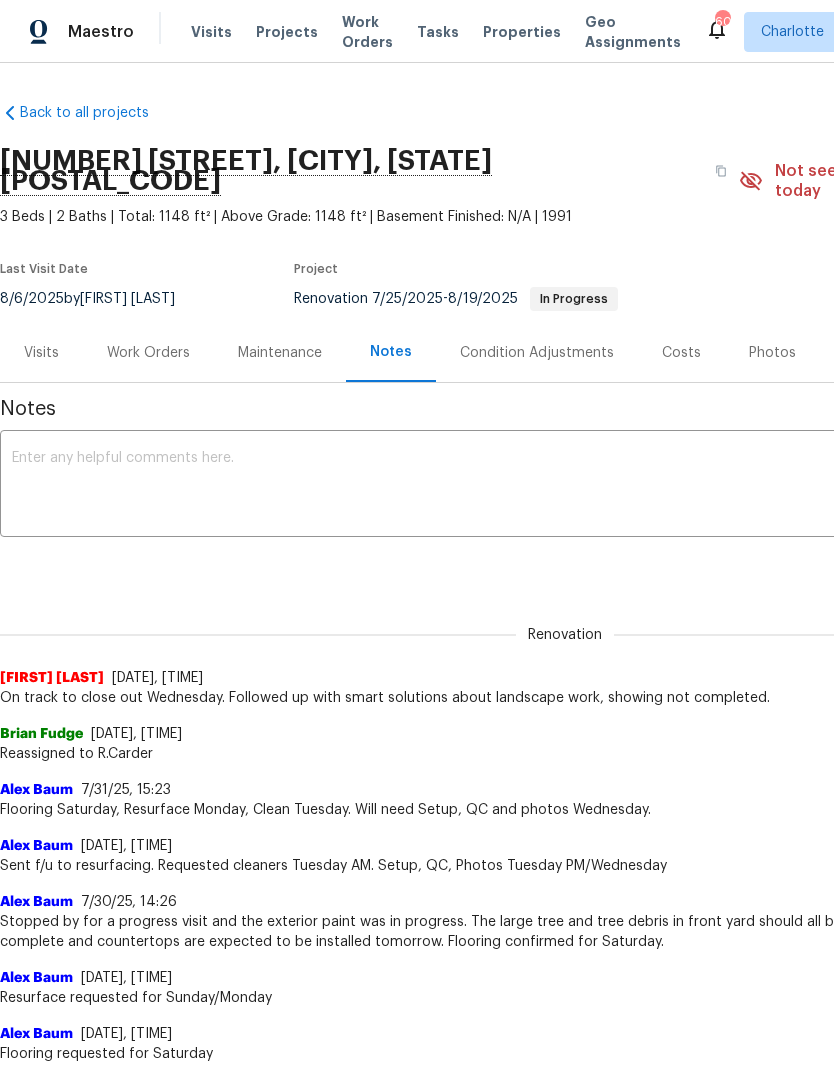 click at bounding box center (565, 486) 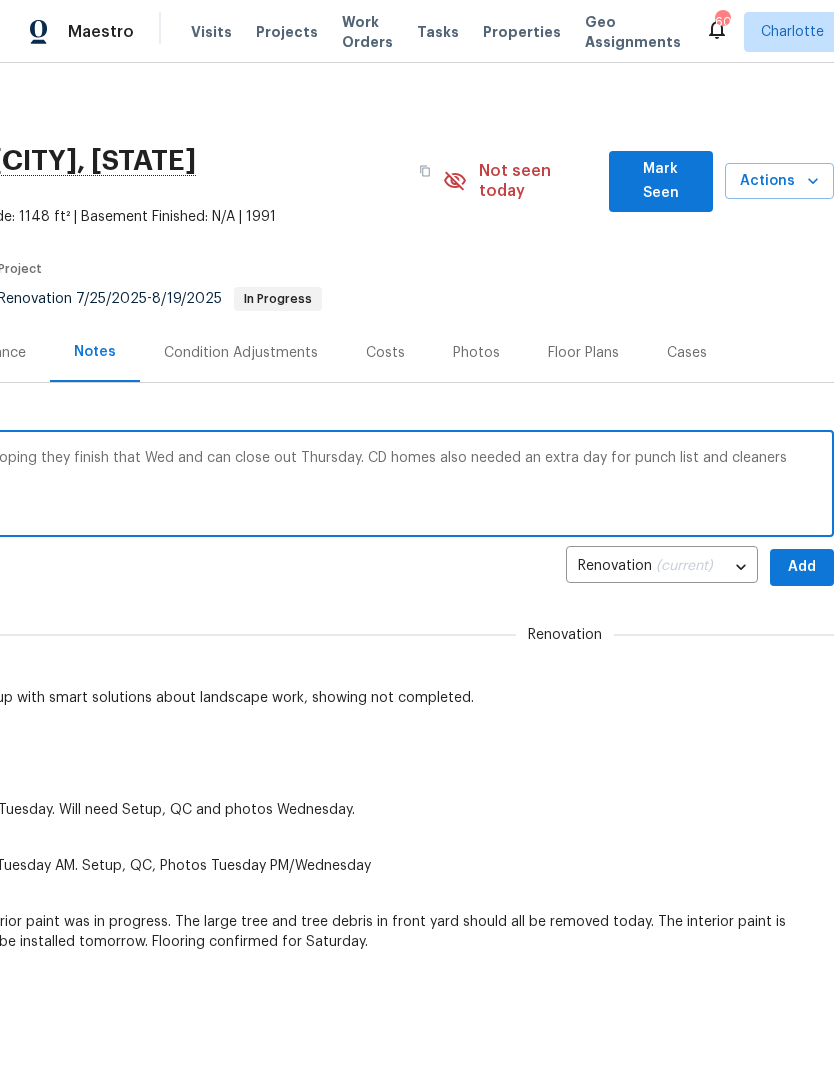 scroll, scrollTop: 0, scrollLeft: 296, axis: horizontal 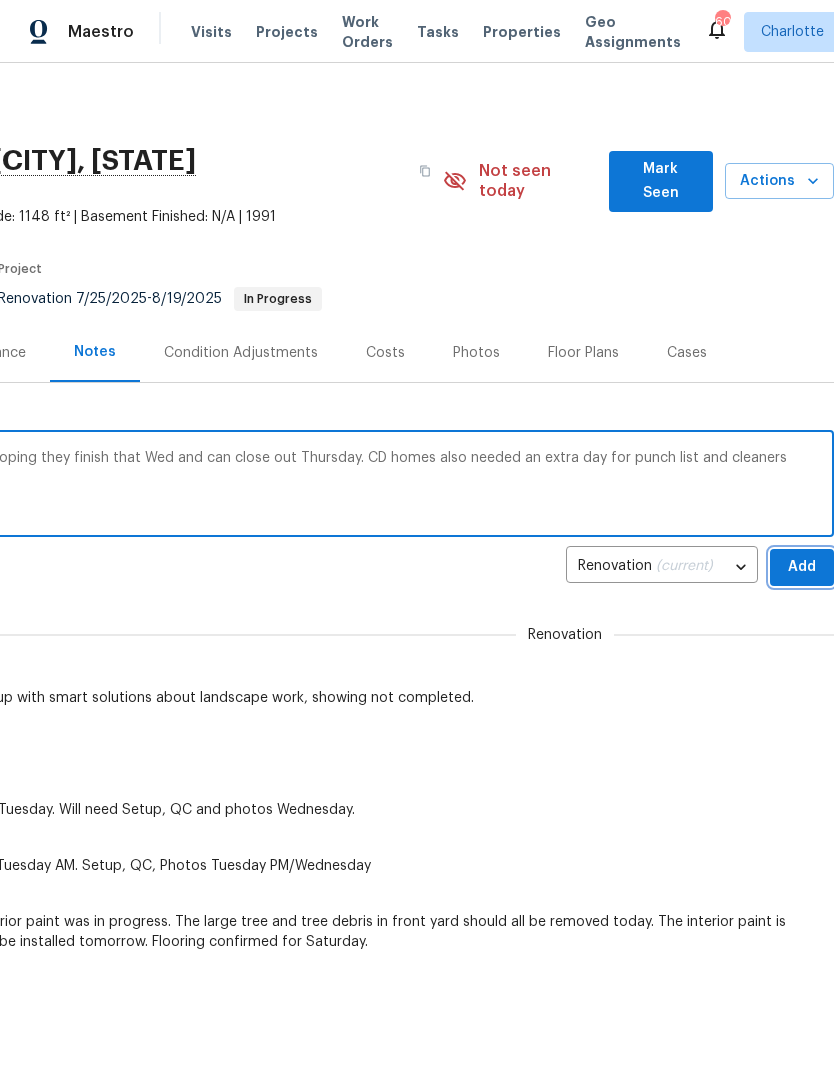 click on "Add" at bounding box center (802, 567) 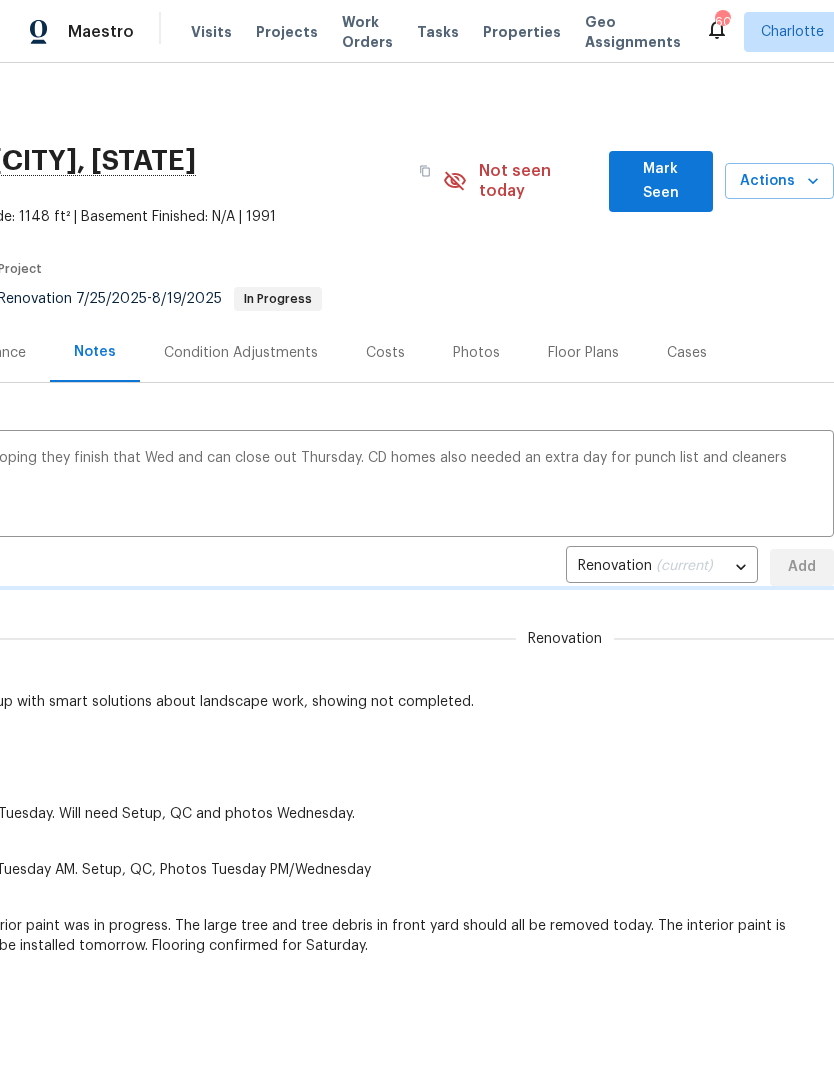 type 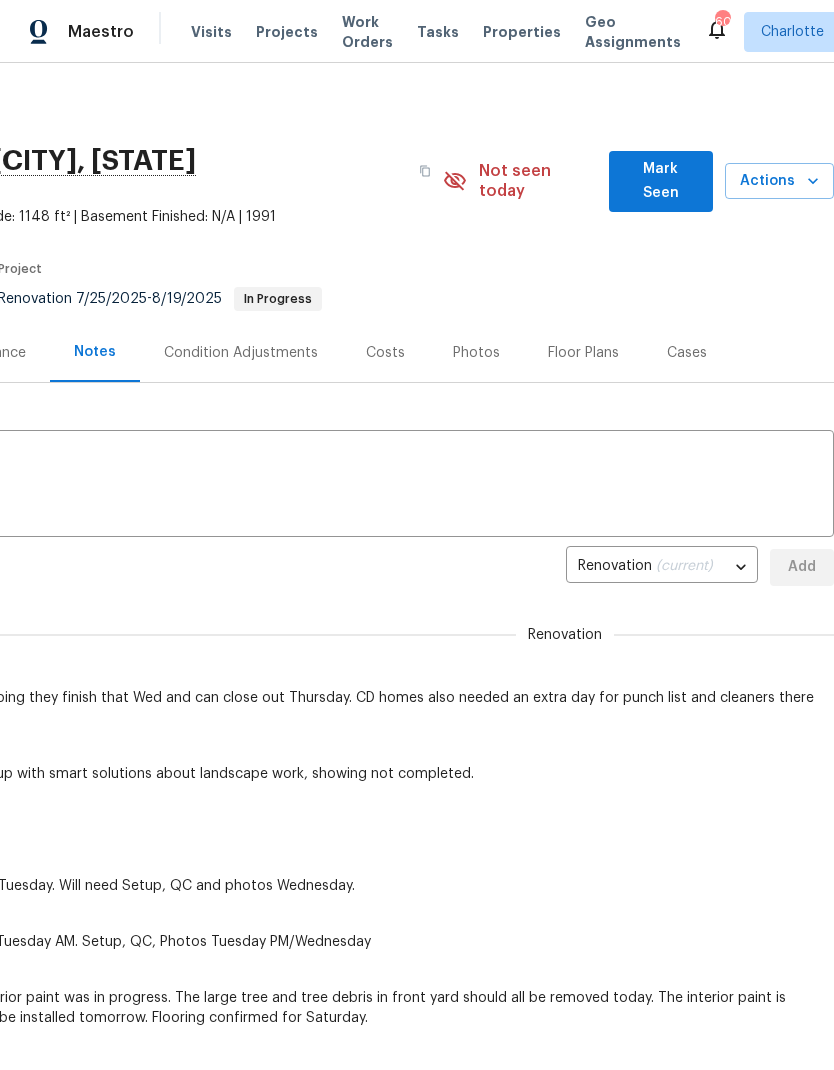 click on "Mark Seen" at bounding box center (661, 181) 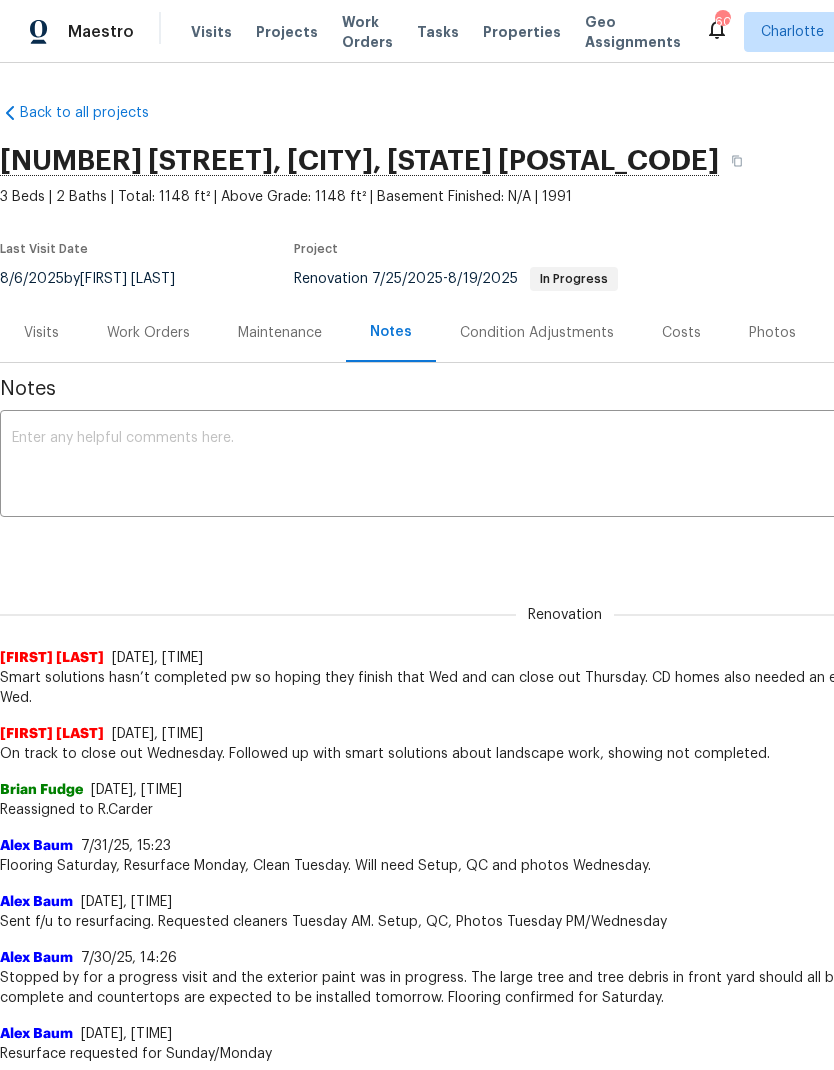 scroll, scrollTop: 0, scrollLeft: 0, axis: both 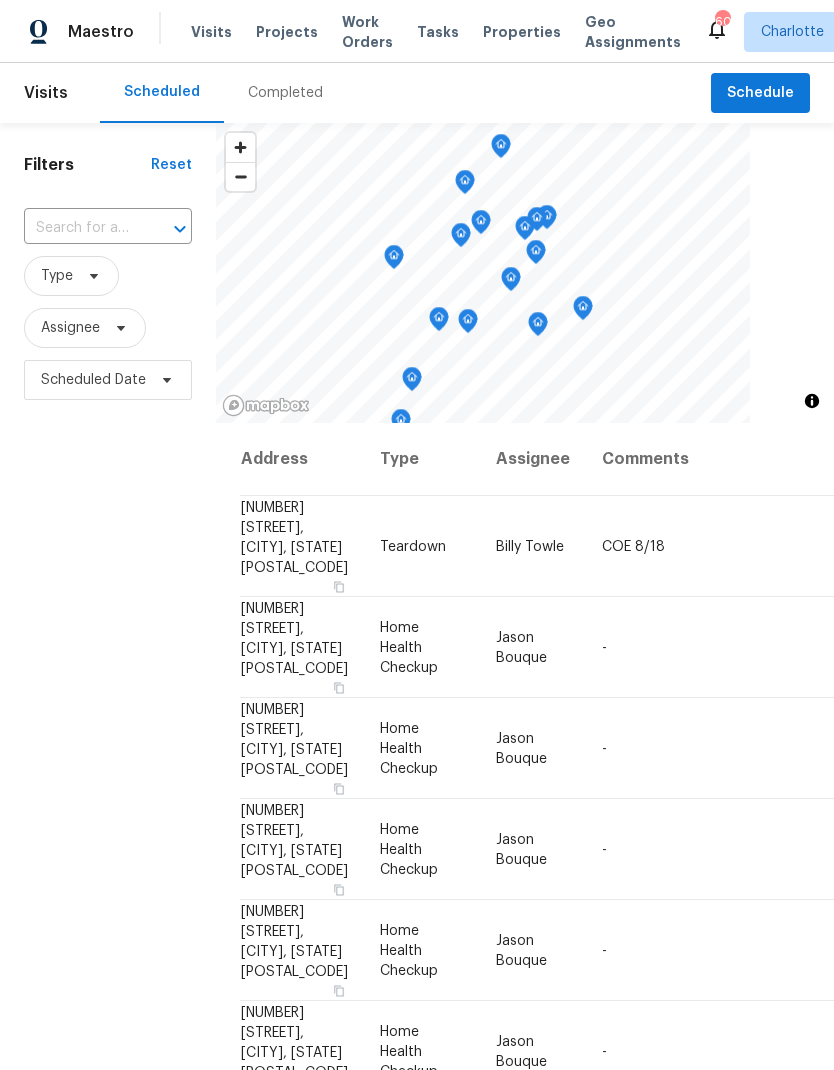 click at bounding box center [80, 228] 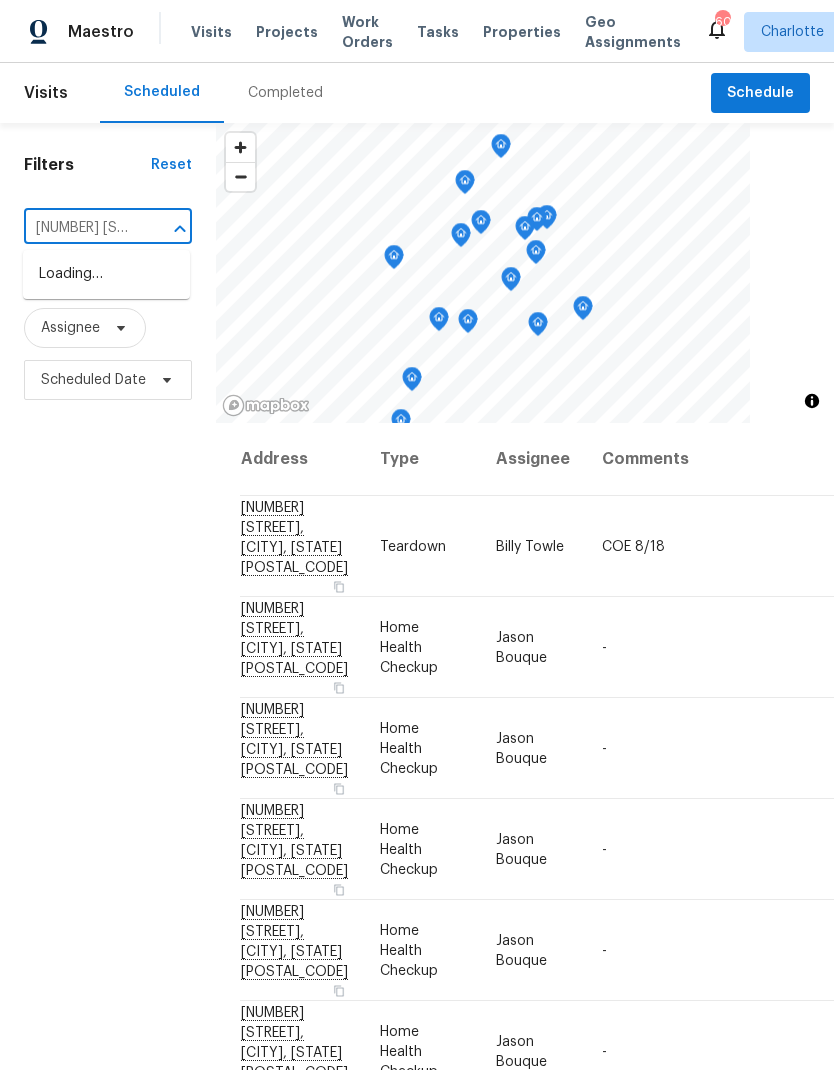 type on "4609 cotton" 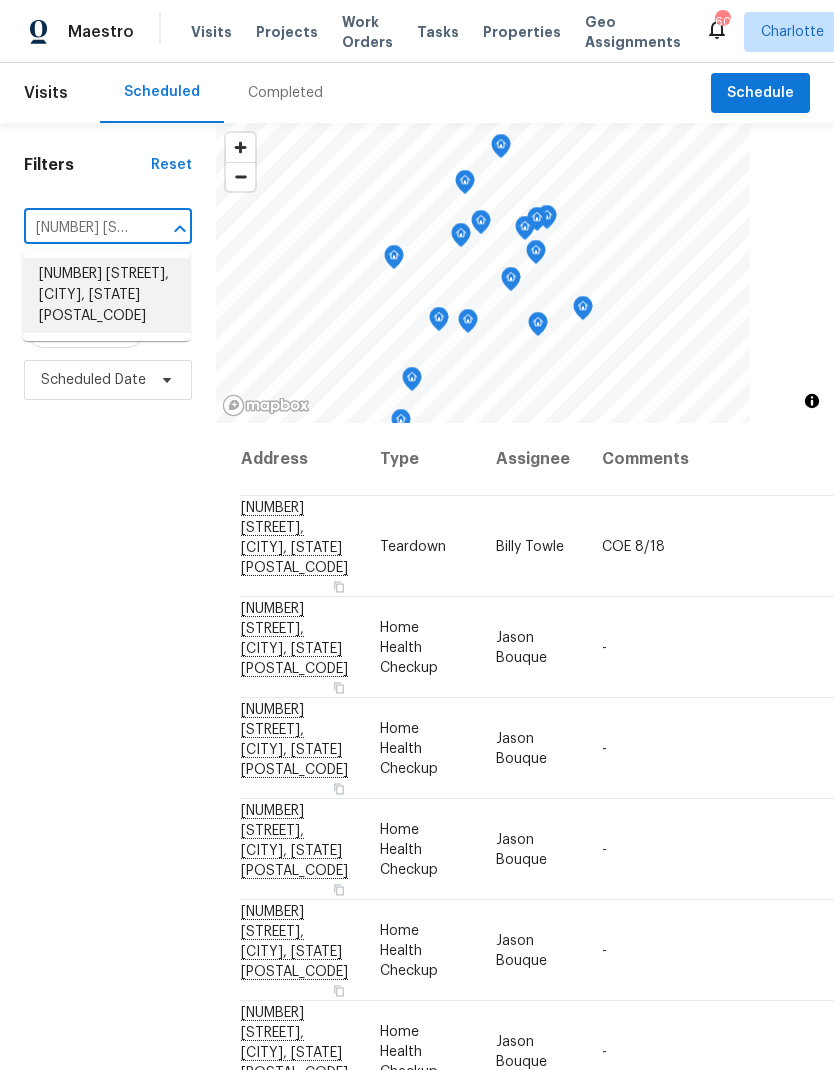 click on "4609 Cottonwood Ln, Gastonia, NC 28052" at bounding box center (106, 295) 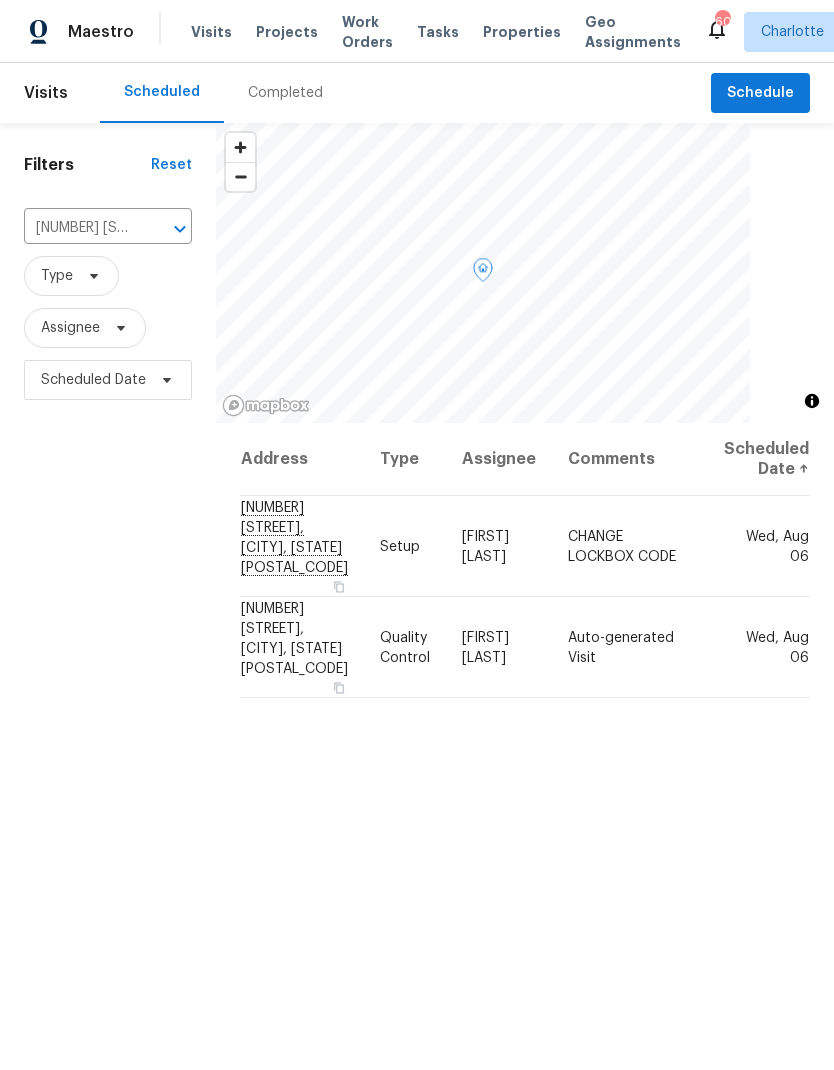 click at bounding box center [0, 0] 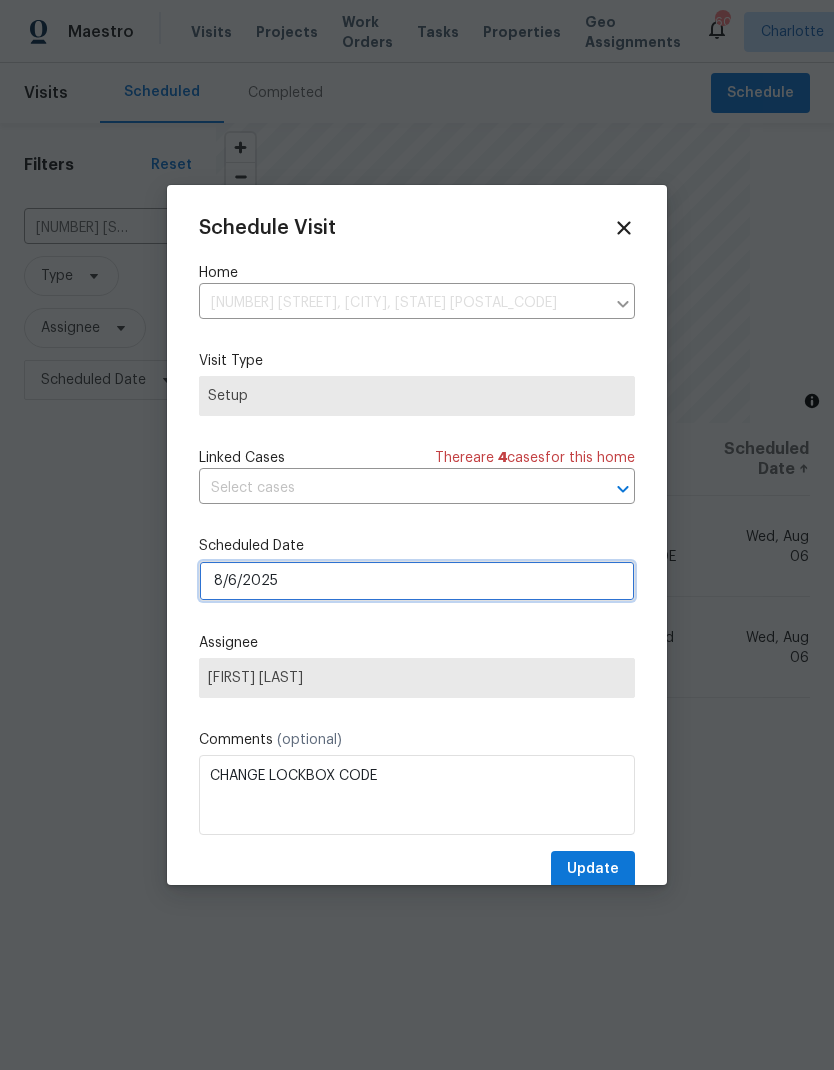 click on "8/6/2025" at bounding box center (417, 581) 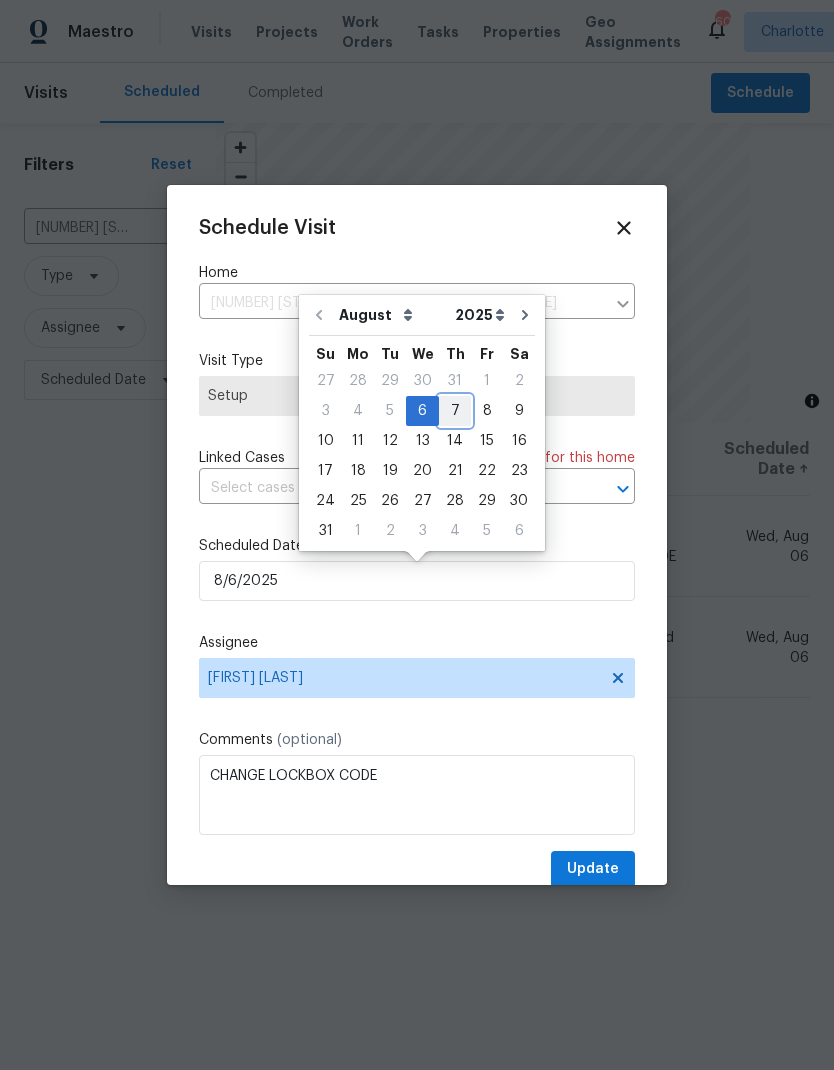 click on "7" at bounding box center [455, 411] 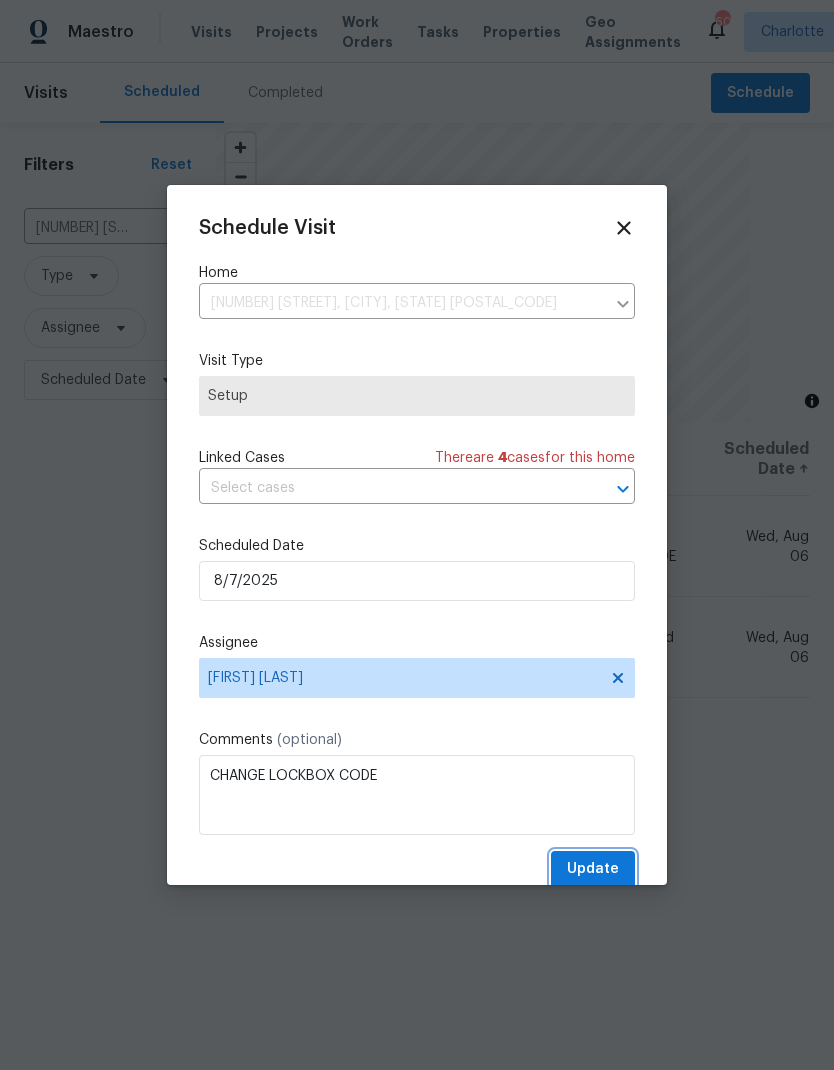 click on "Update" at bounding box center [593, 869] 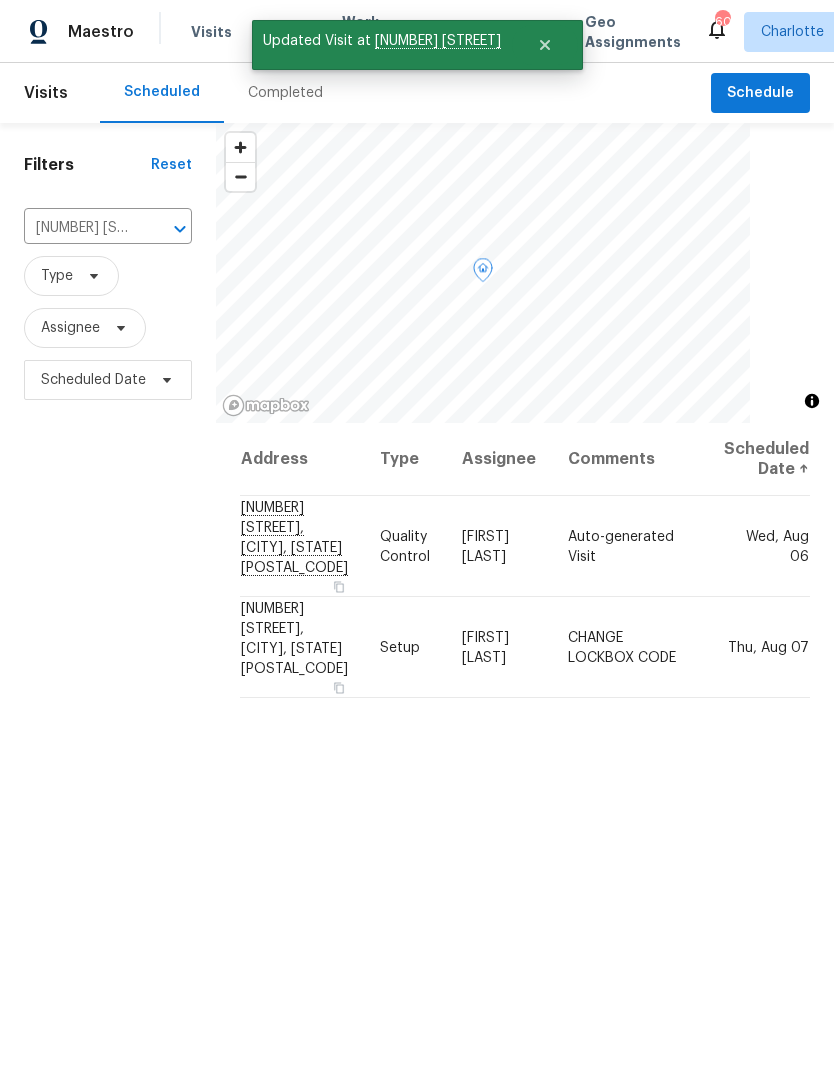 click 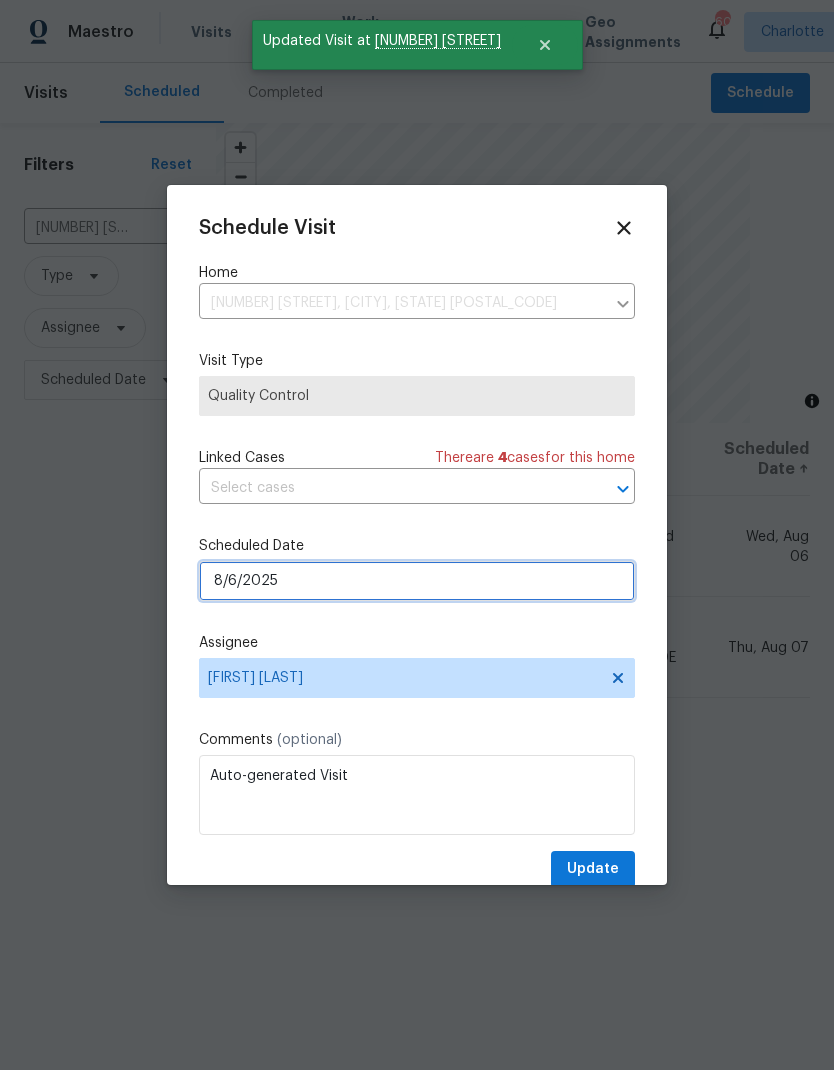 click on "8/6/2025" at bounding box center [417, 581] 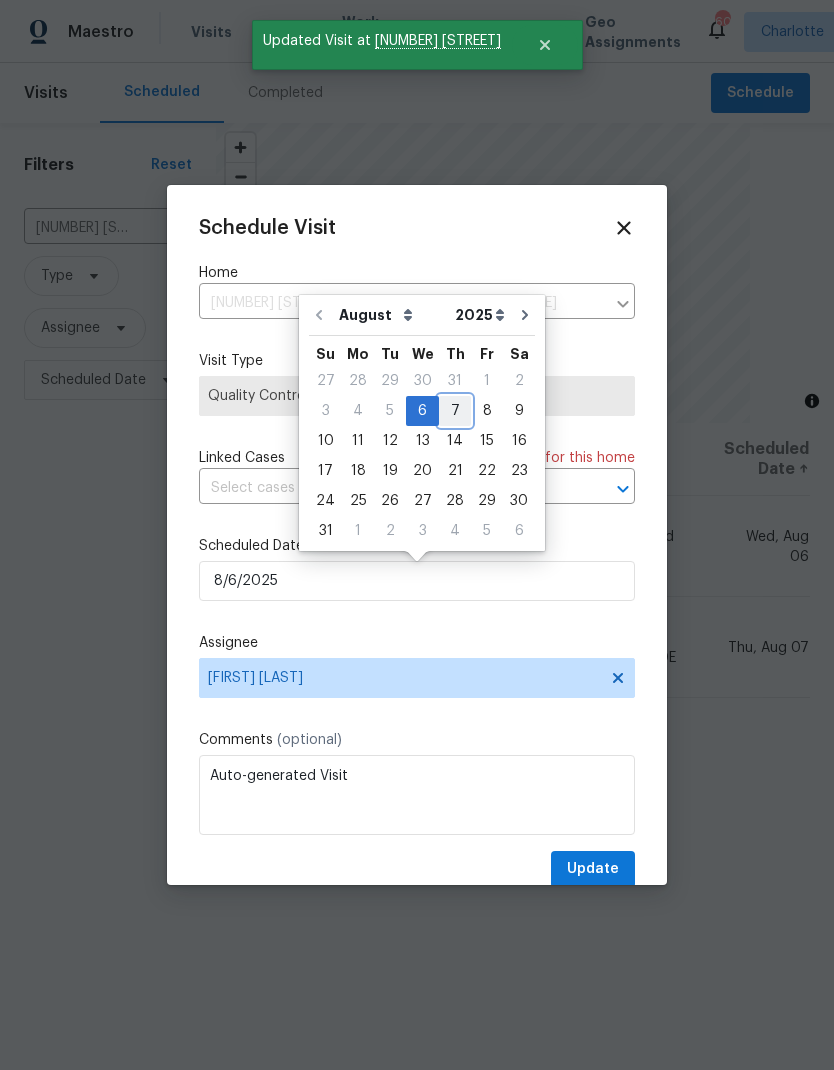 click on "7" at bounding box center (455, 411) 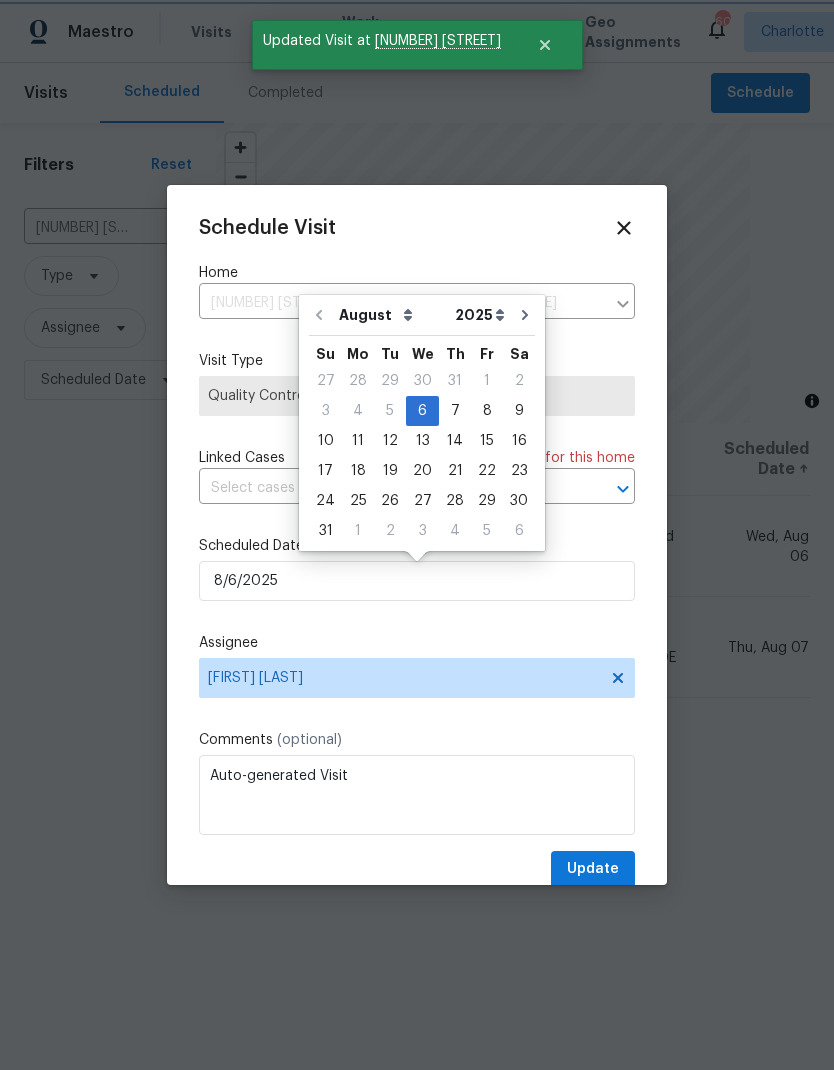type on "8/7/2025" 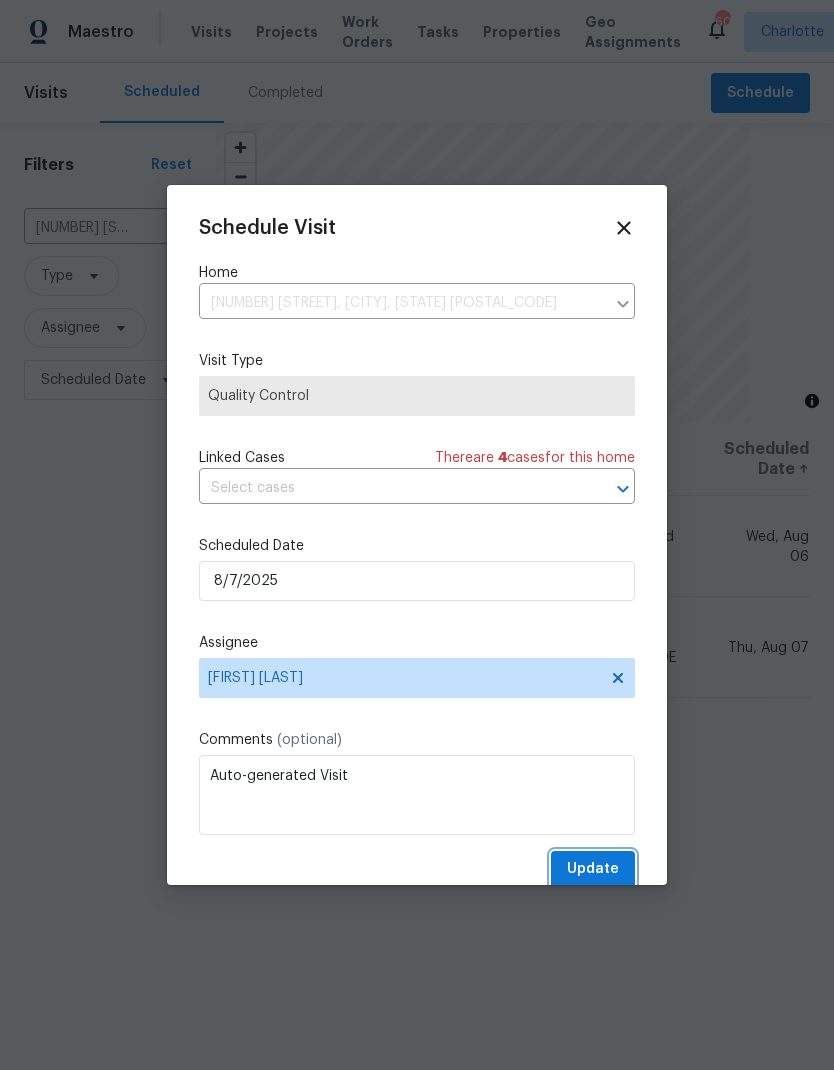 click on "Update" at bounding box center (593, 869) 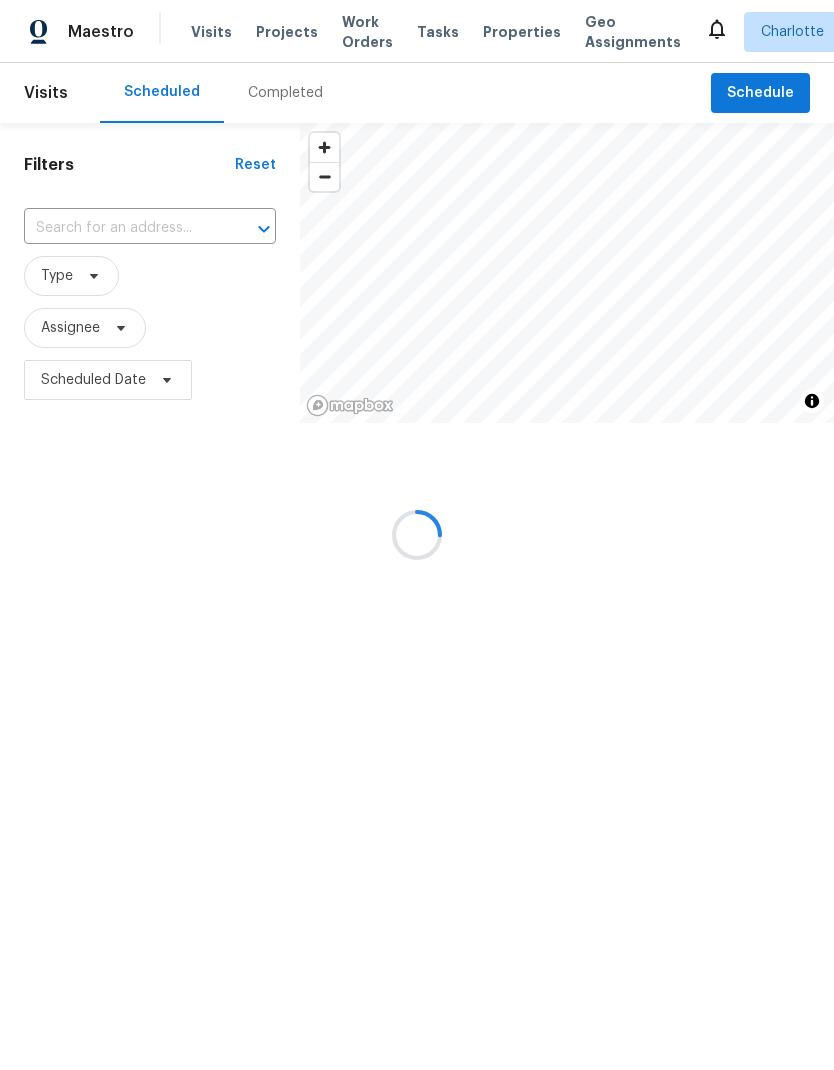 scroll, scrollTop: 0, scrollLeft: 0, axis: both 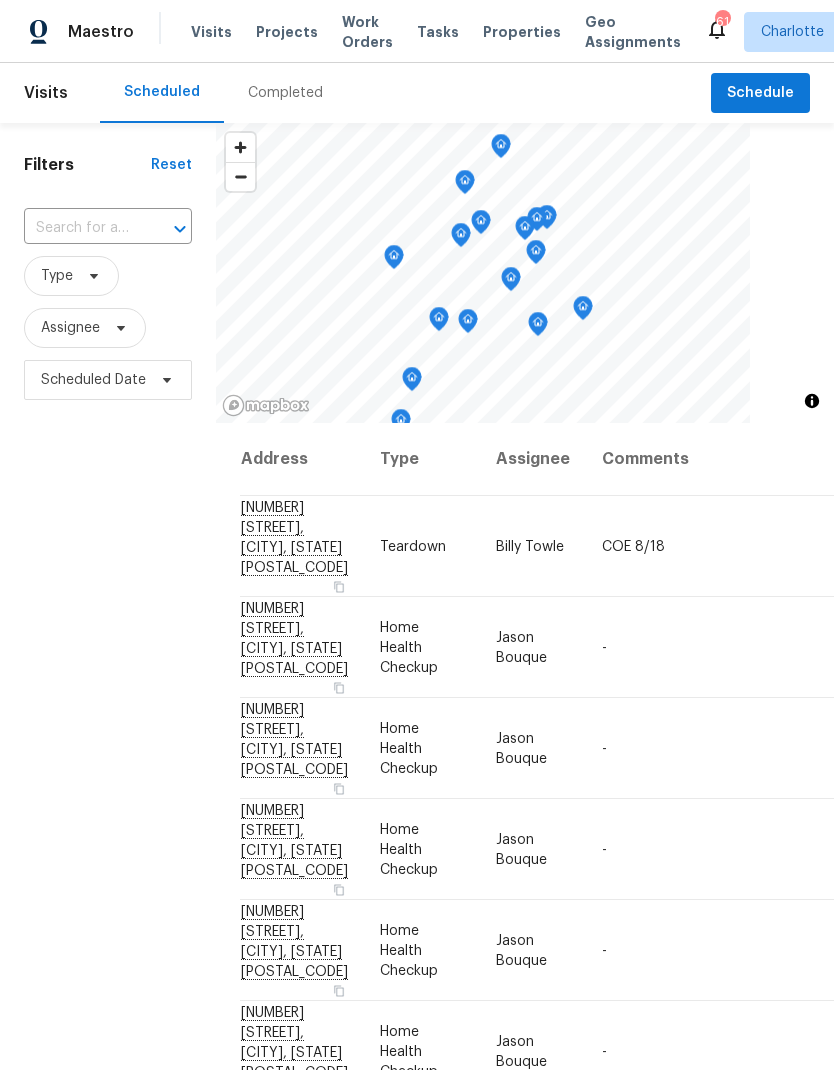 click on "Projects" at bounding box center (287, 32) 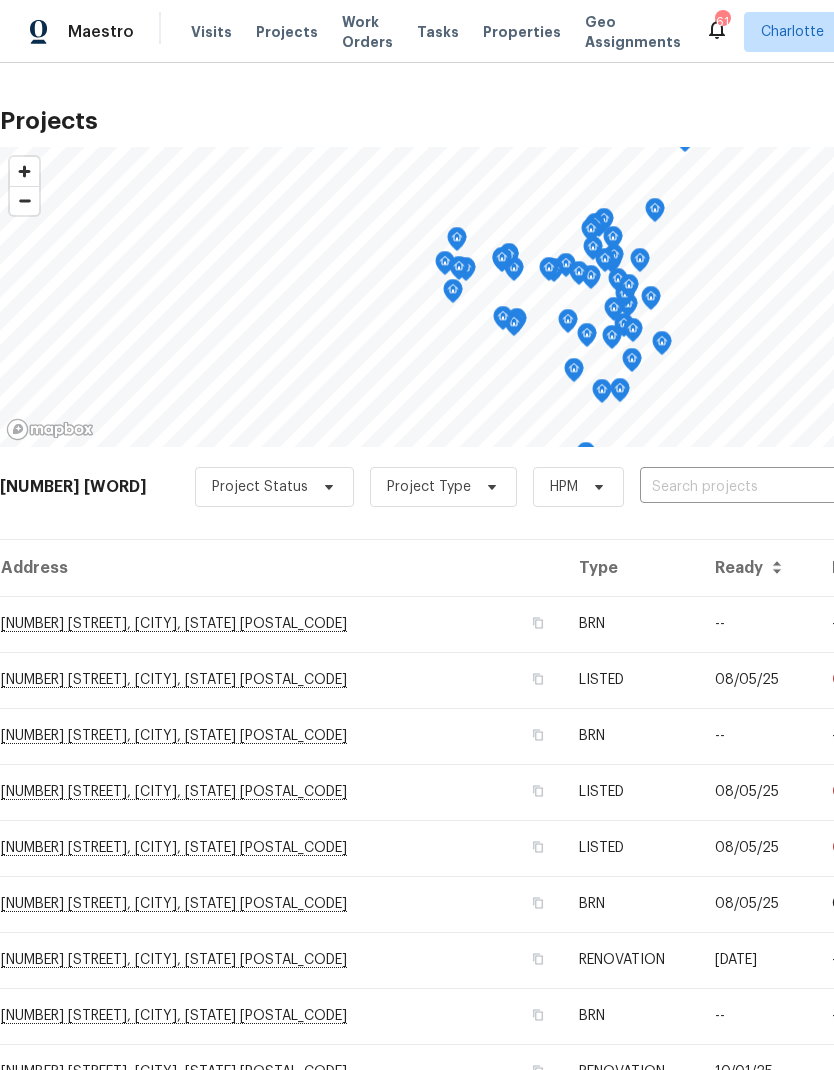 click at bounding box center [754, 487] 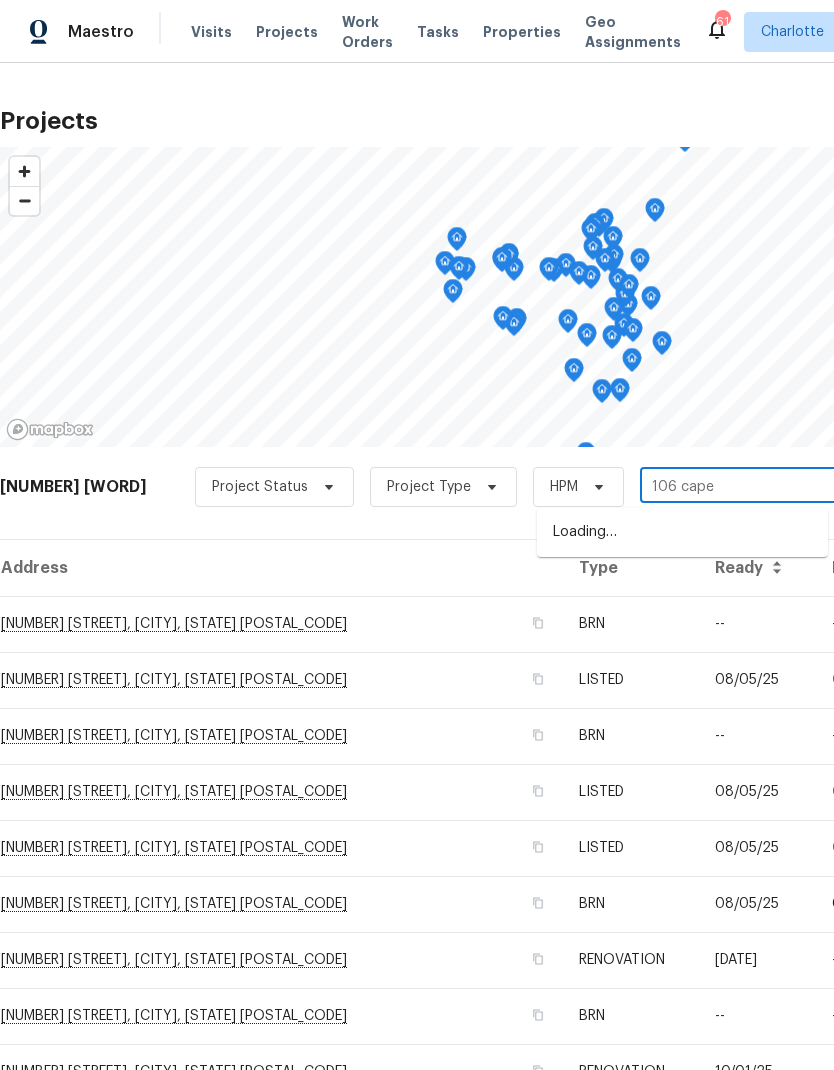 type on "106 cape" 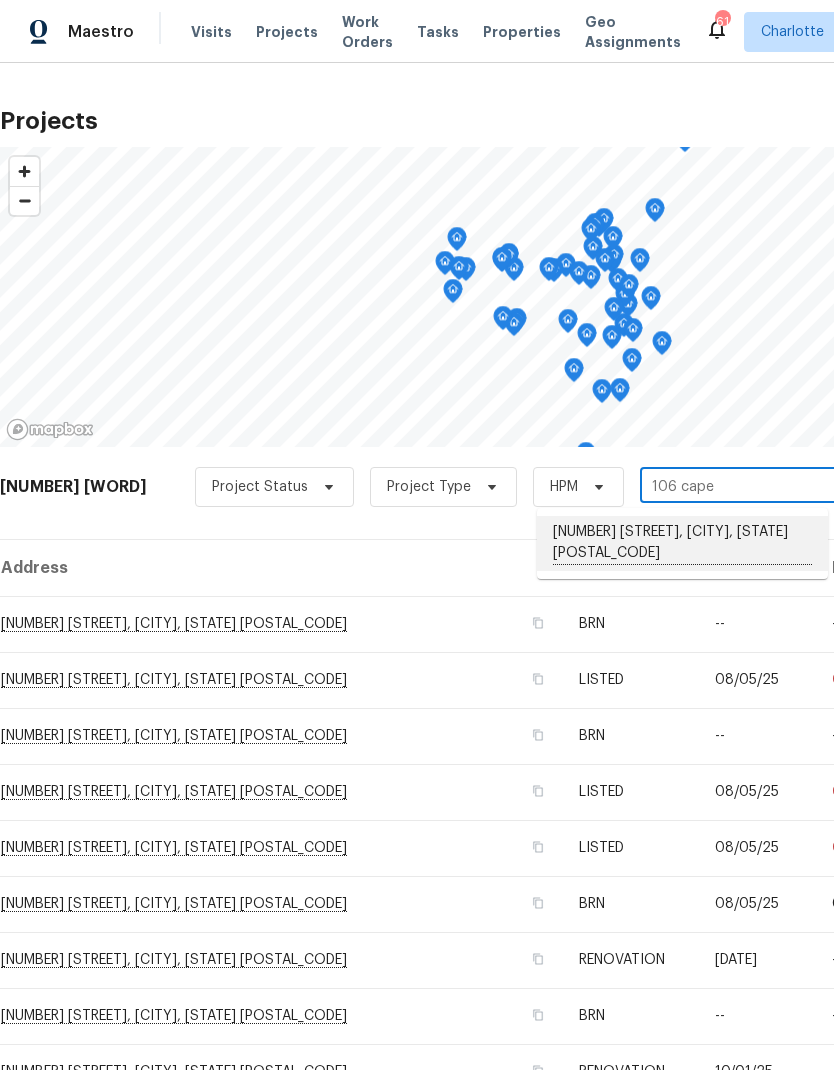 click on "[NUMBER] [STREET], [CITY], [STATE] [POSTAL_CODE]" at bounding box center (682, 543) 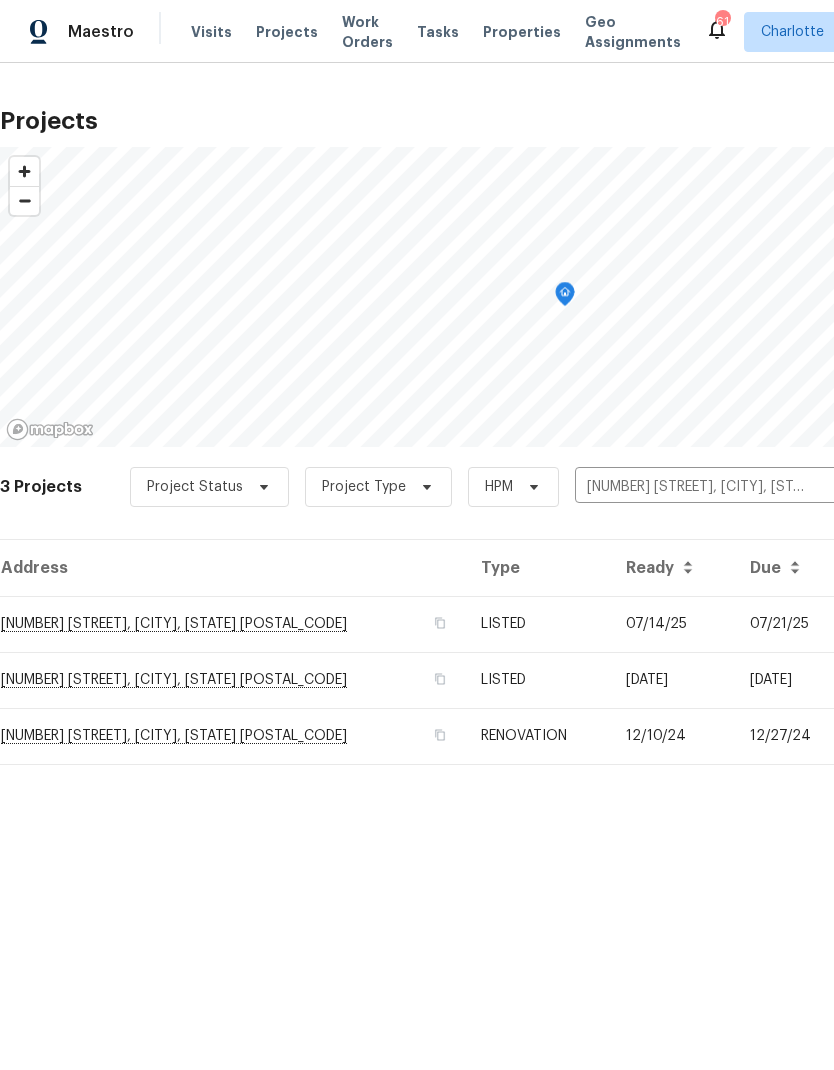 click on "07/14/25" at bounding box center [672, 624] 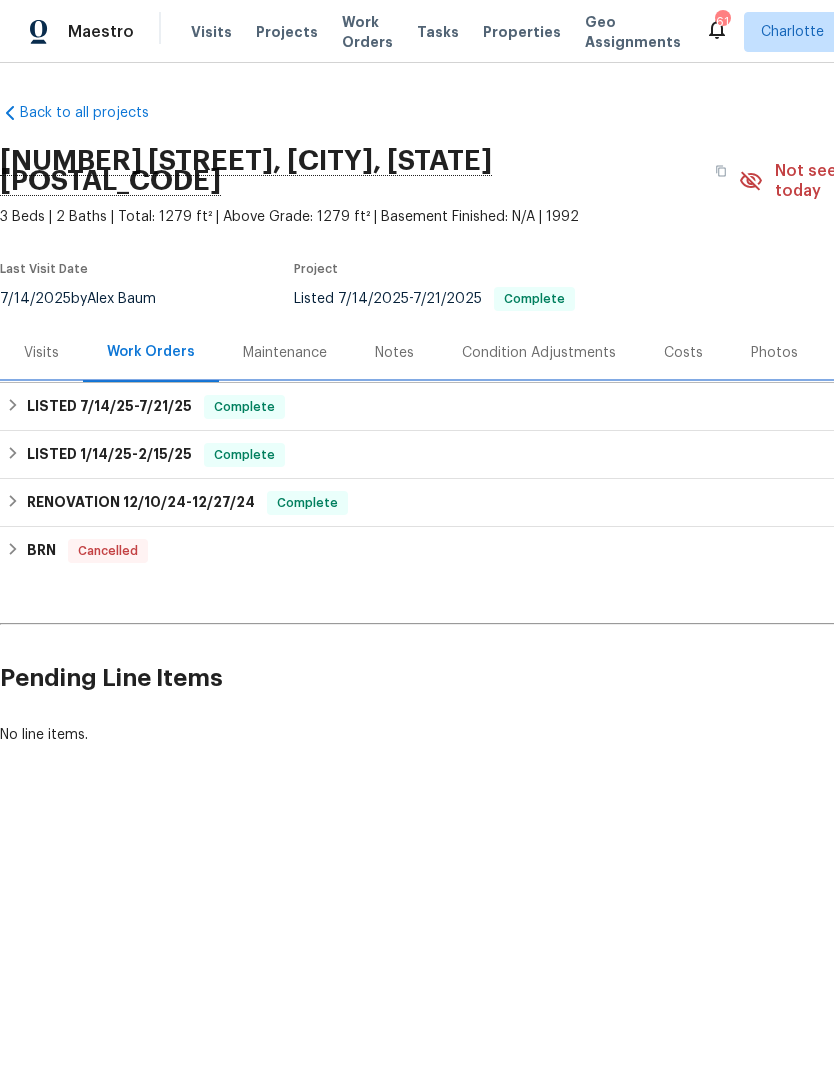 click on "LISTED [DATE] - [DATE] Complete" at bounding box center [565, 407] 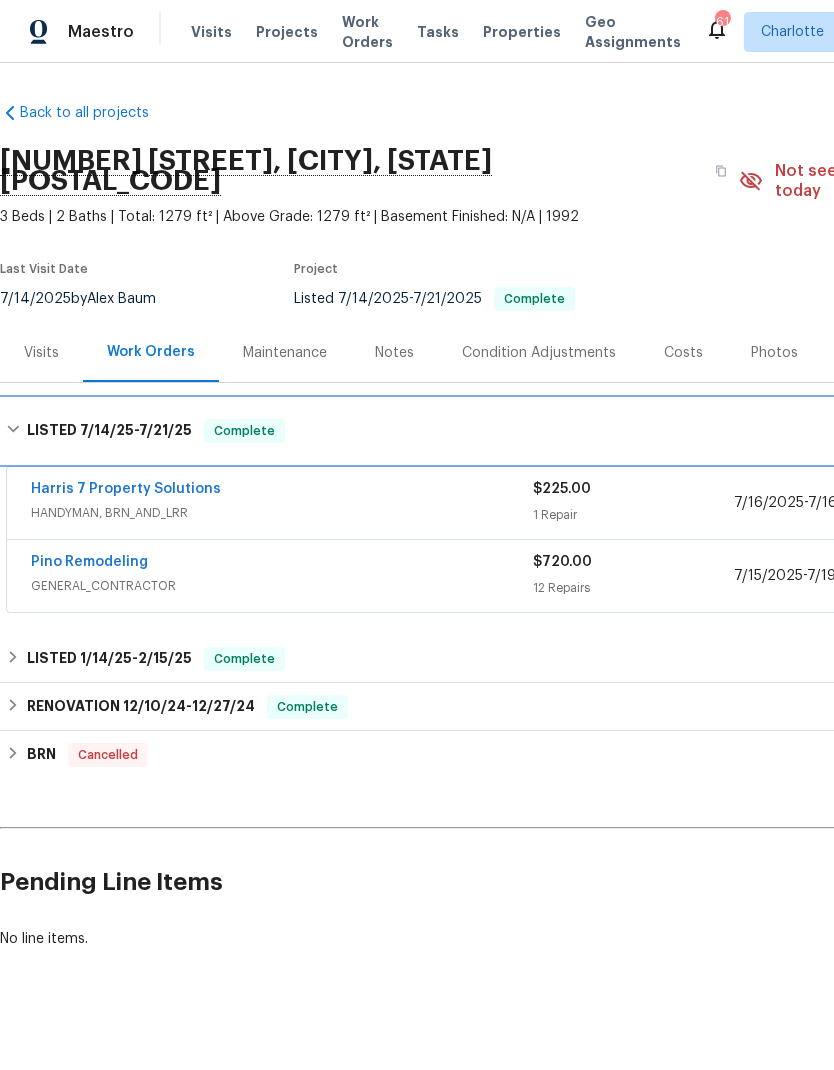 scroll, scrollTop: 0, scrollLeft: 0, axis: both 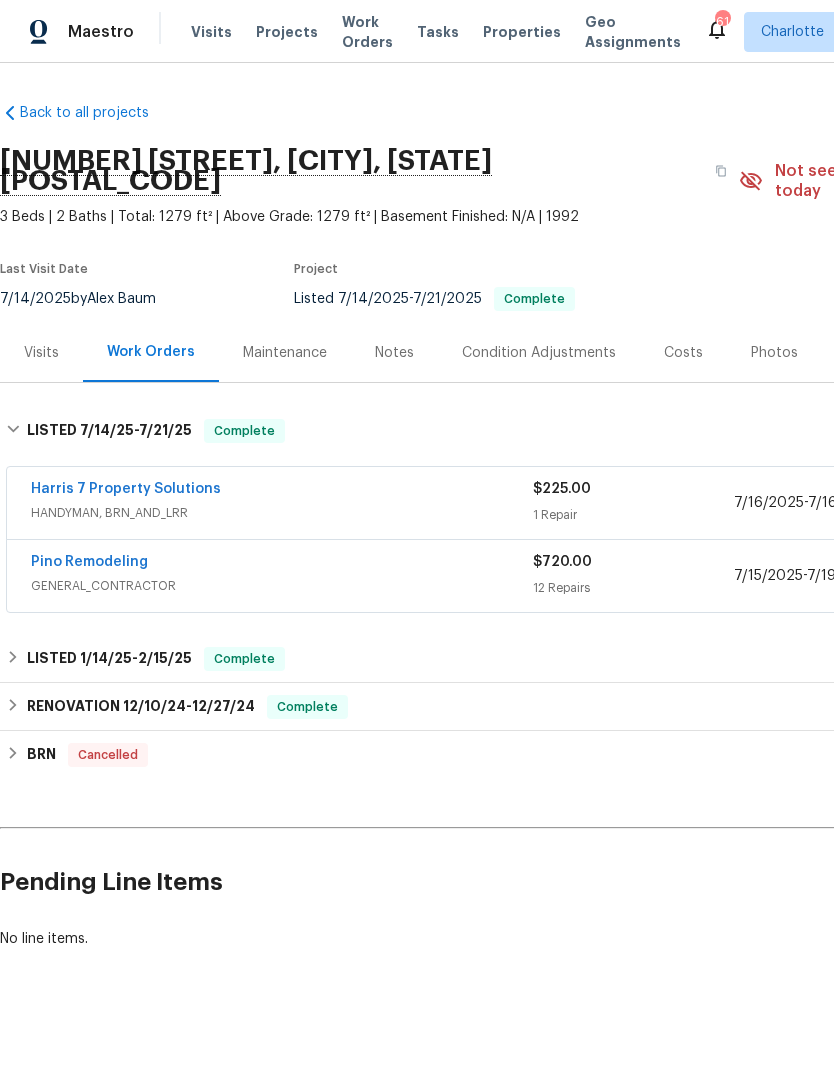 click on "Harris 7 Property Solutions" at bounding box center [126, 489] 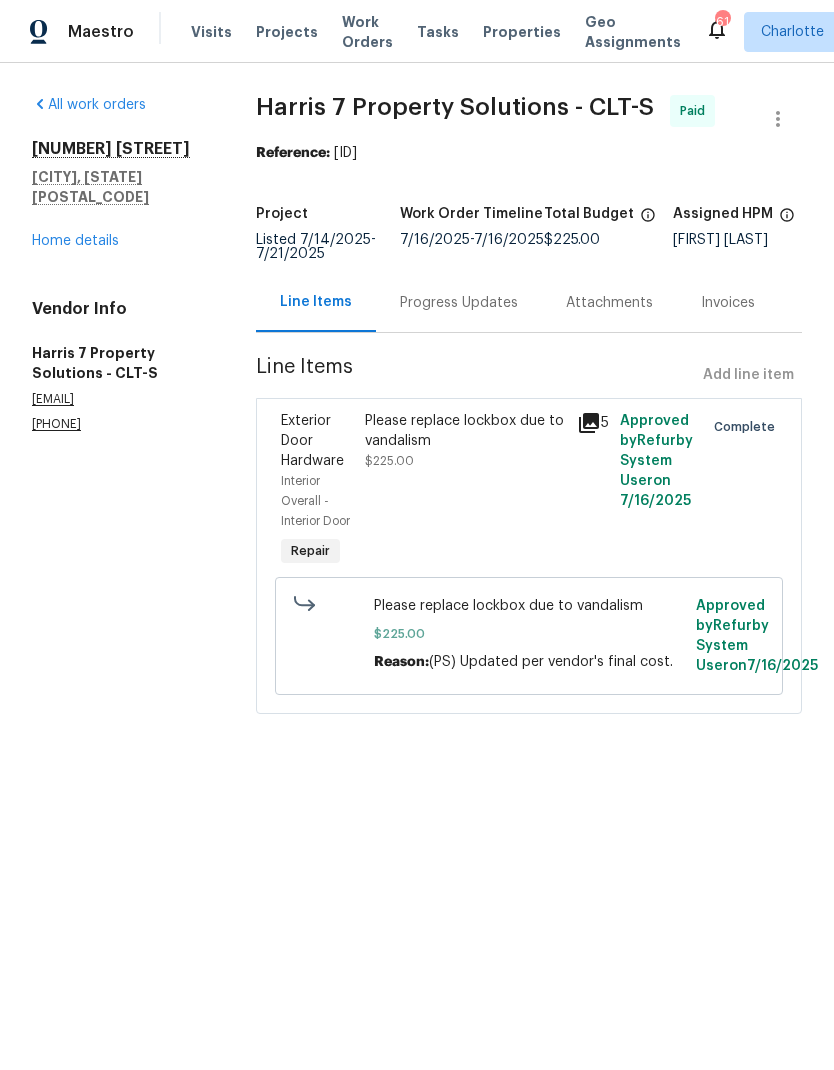 click on "Progress Updates" at bounding box center [459, 303] 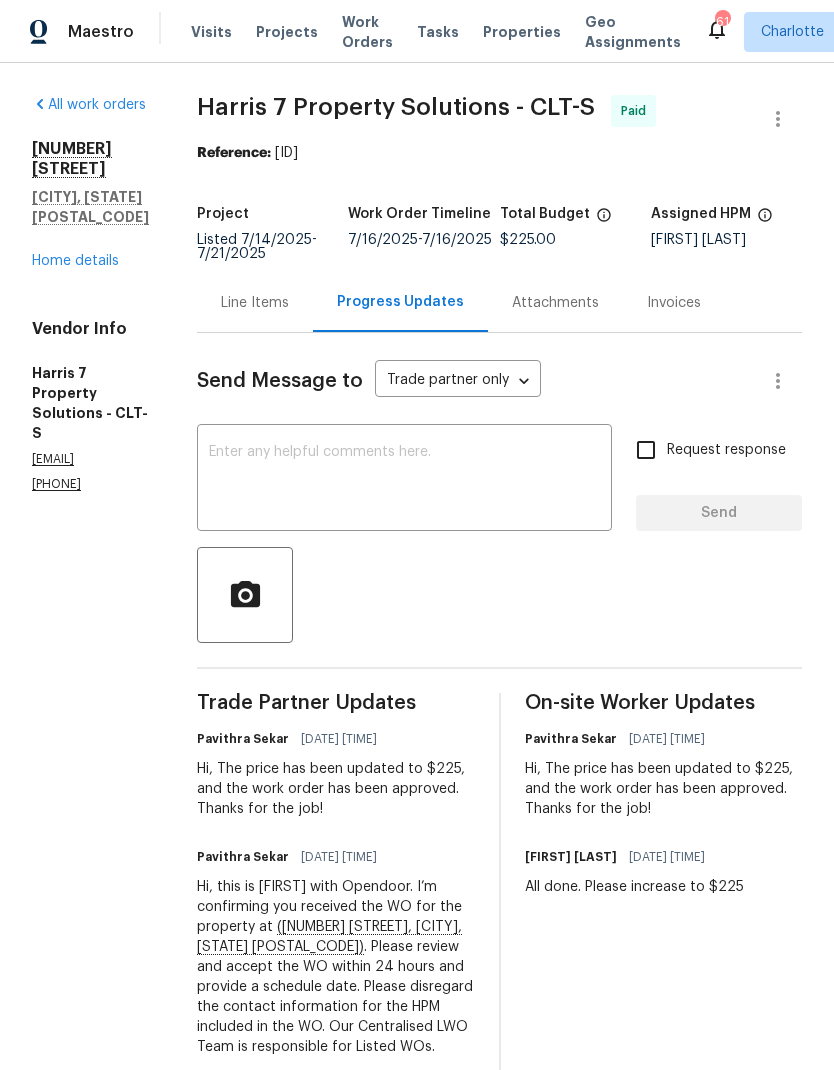 click on "Home details" at bounding box center (75, 261) 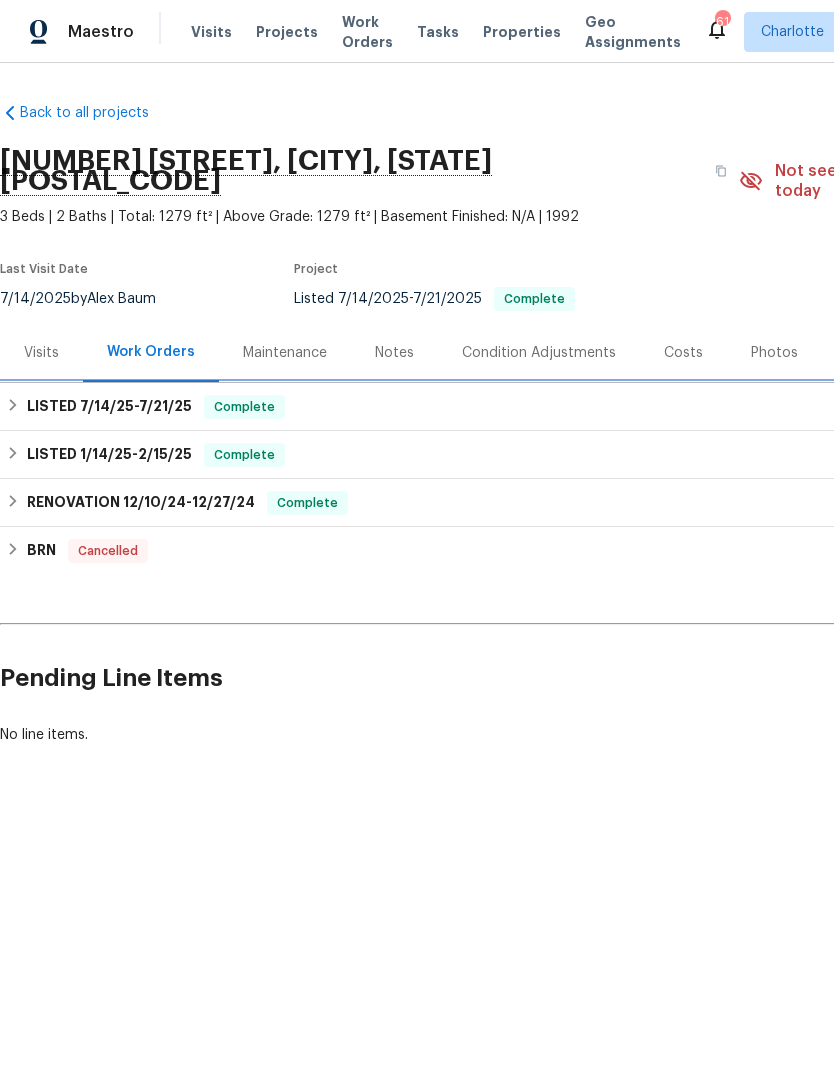 click on "LISTED [DATE] - [DATE]" at bounding box center [109, 407] 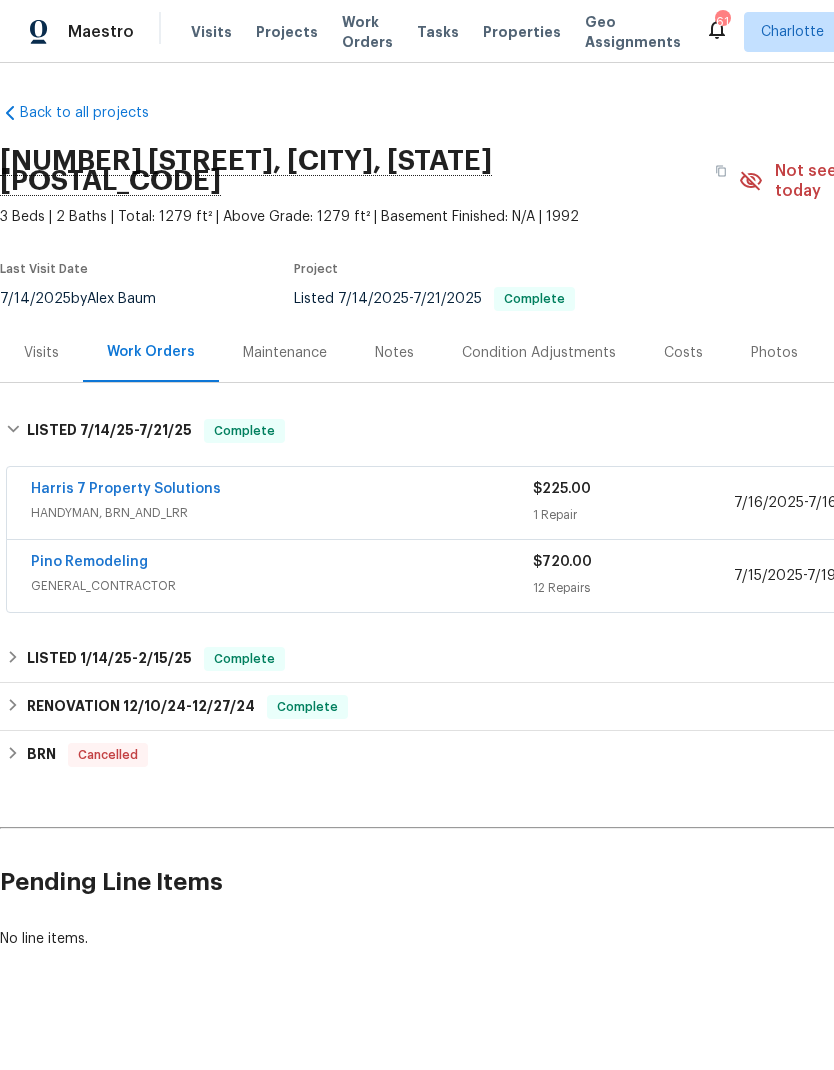 click on "Pino Remodeling" at bounding box center (89, 562) 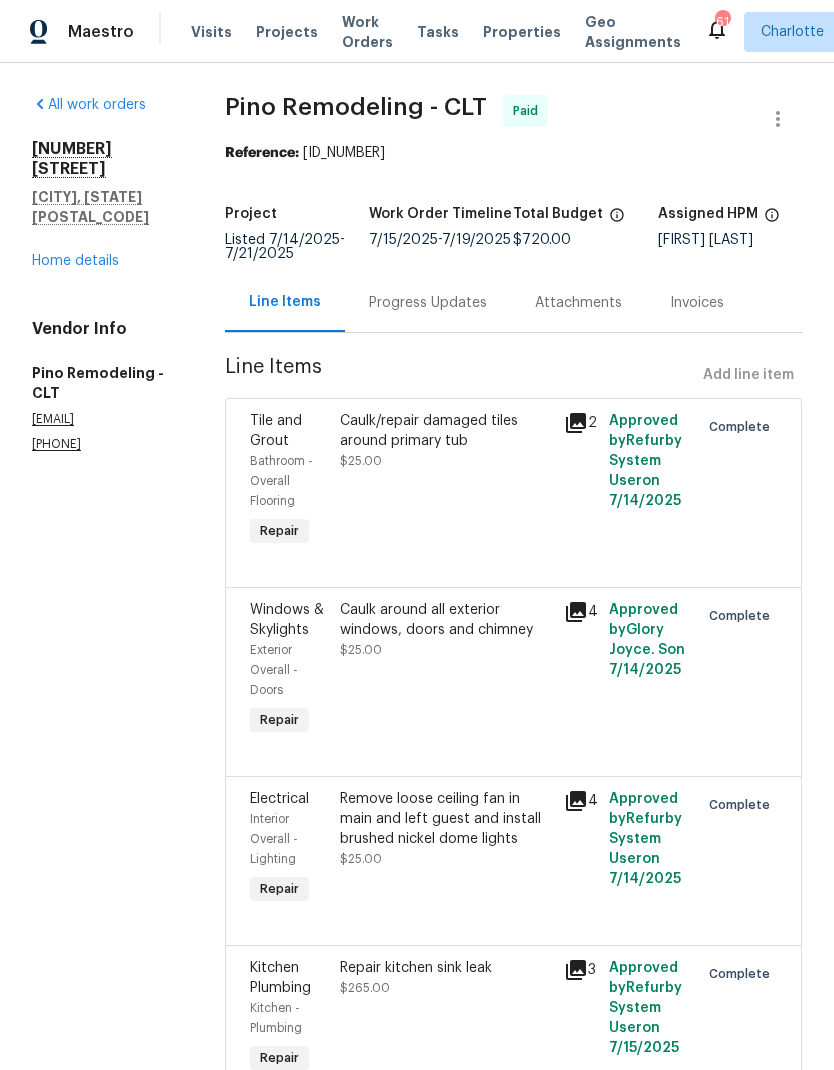 click on "Home details" at bounding box center [75, 261] 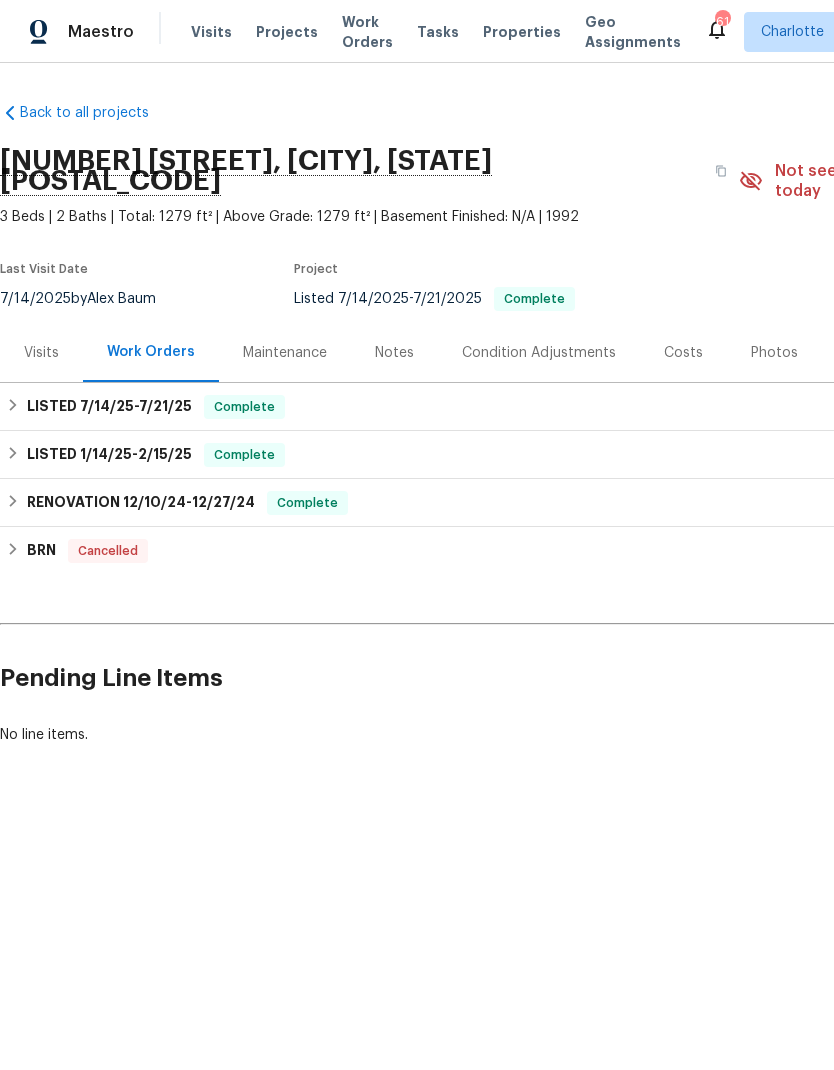 click on "Visits Projects Work Orders Tasks Properties Geo Assignments" at bounding box center (448, 32) 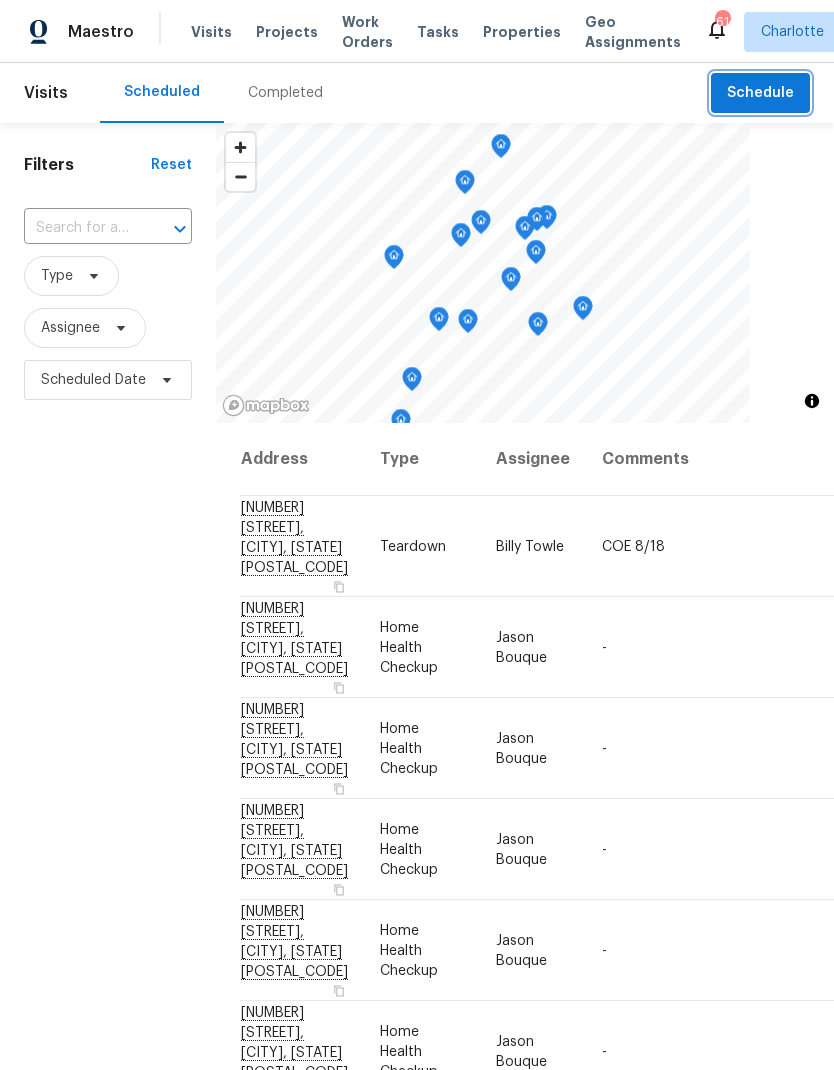 click on "Schedule" at bounding box center (760, 93) 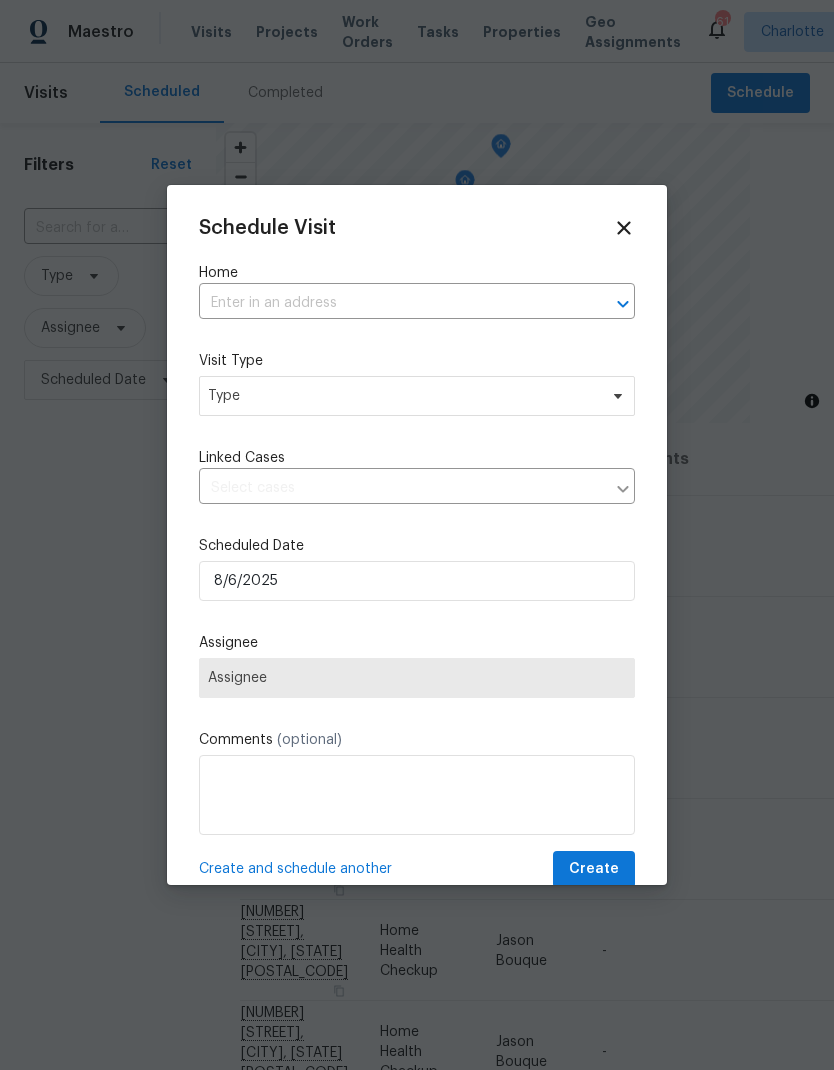 click 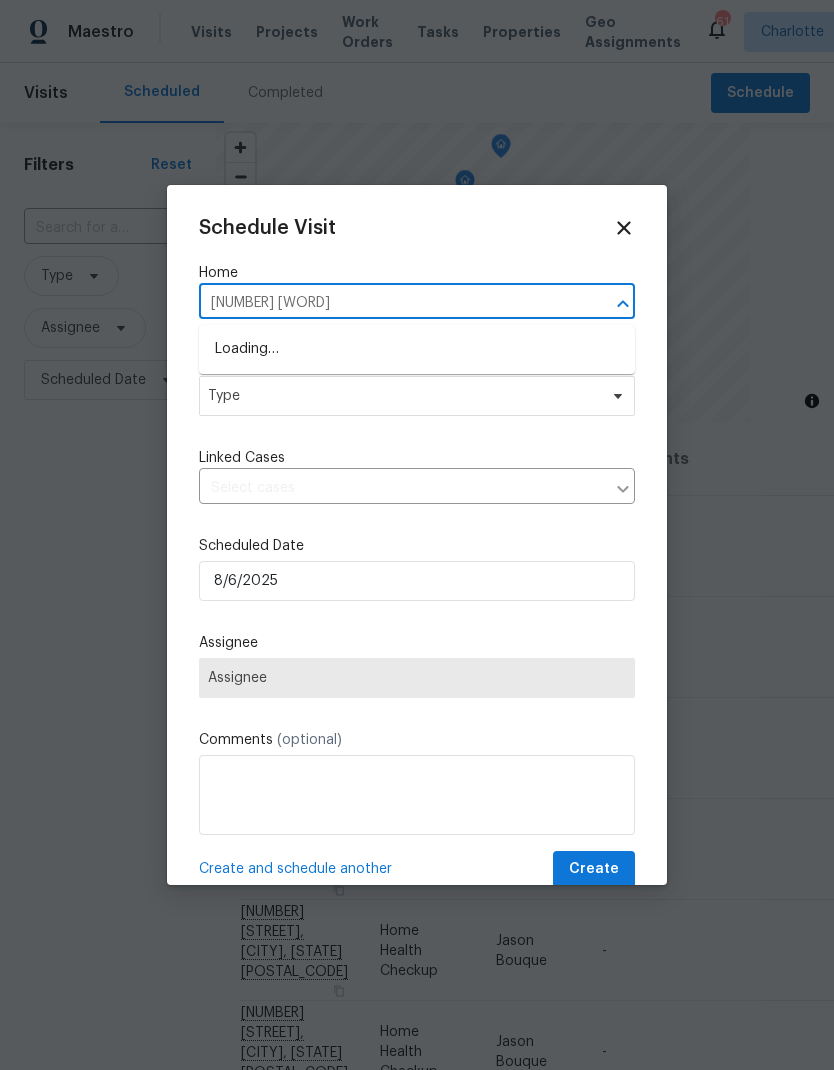 type on "106 cape" 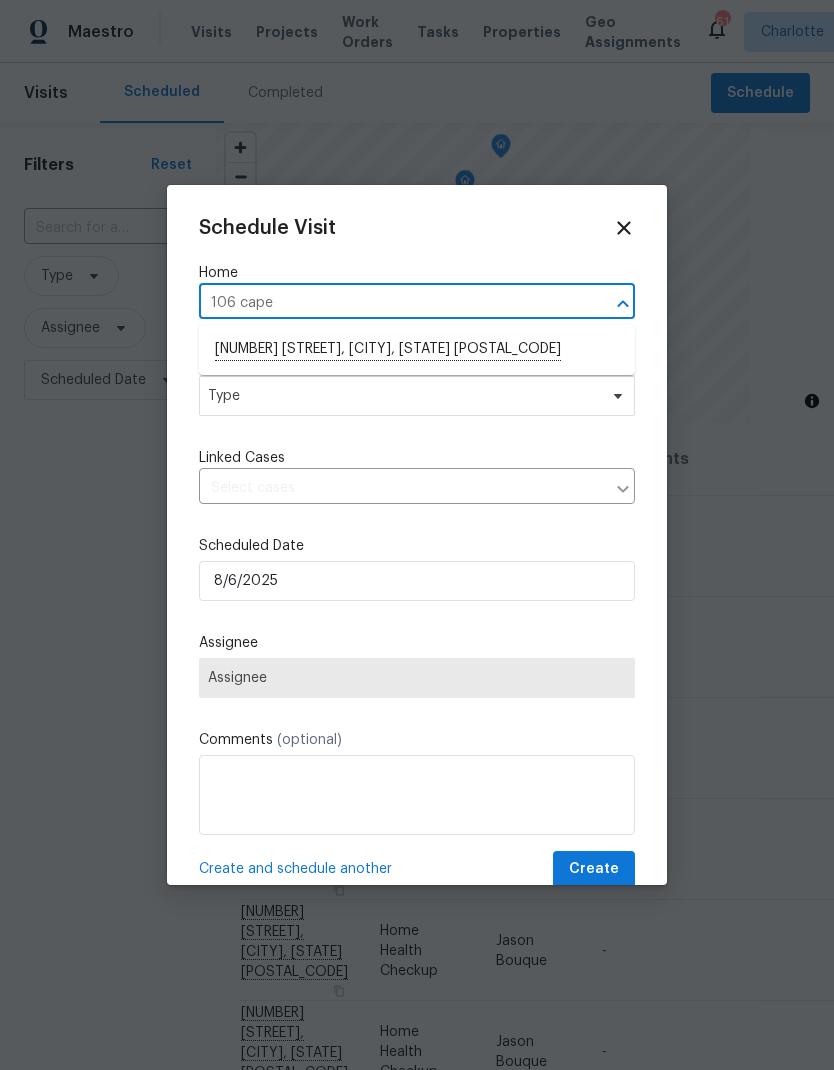 click on "[NUMBER] [STREET], [CITY], [STATE] [POSTAL_CODE]" at bounding box center [417, 350] 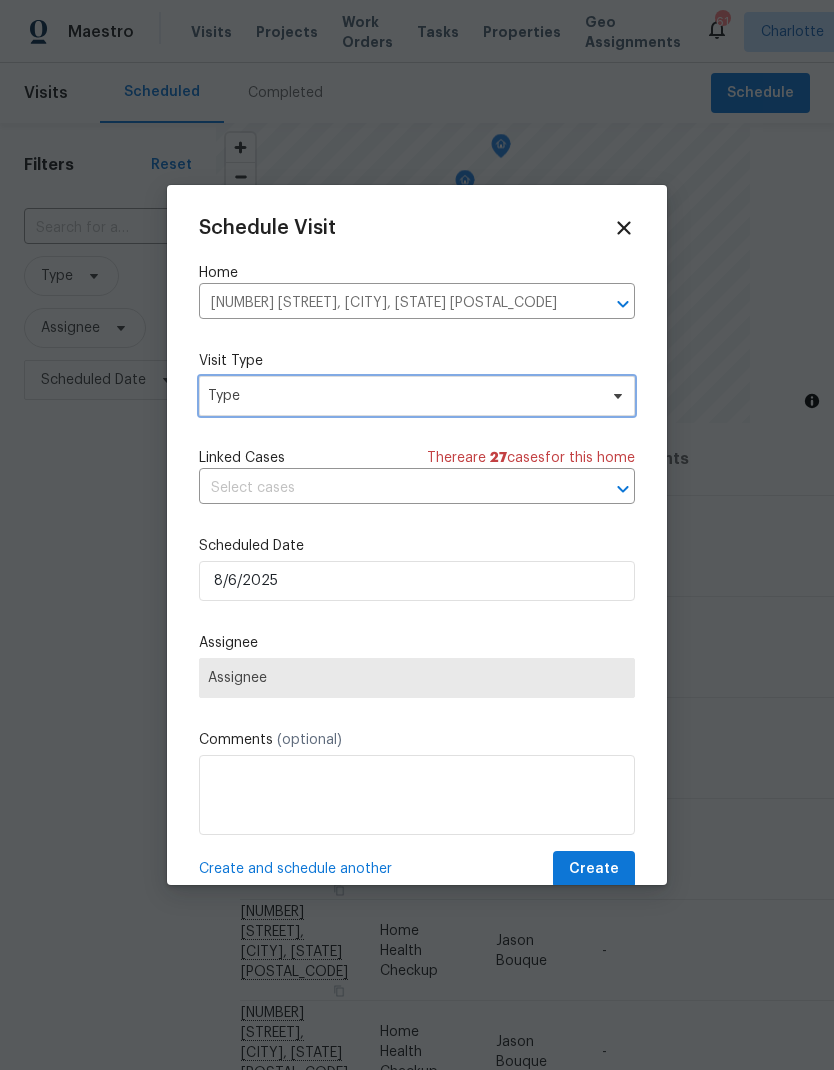 click 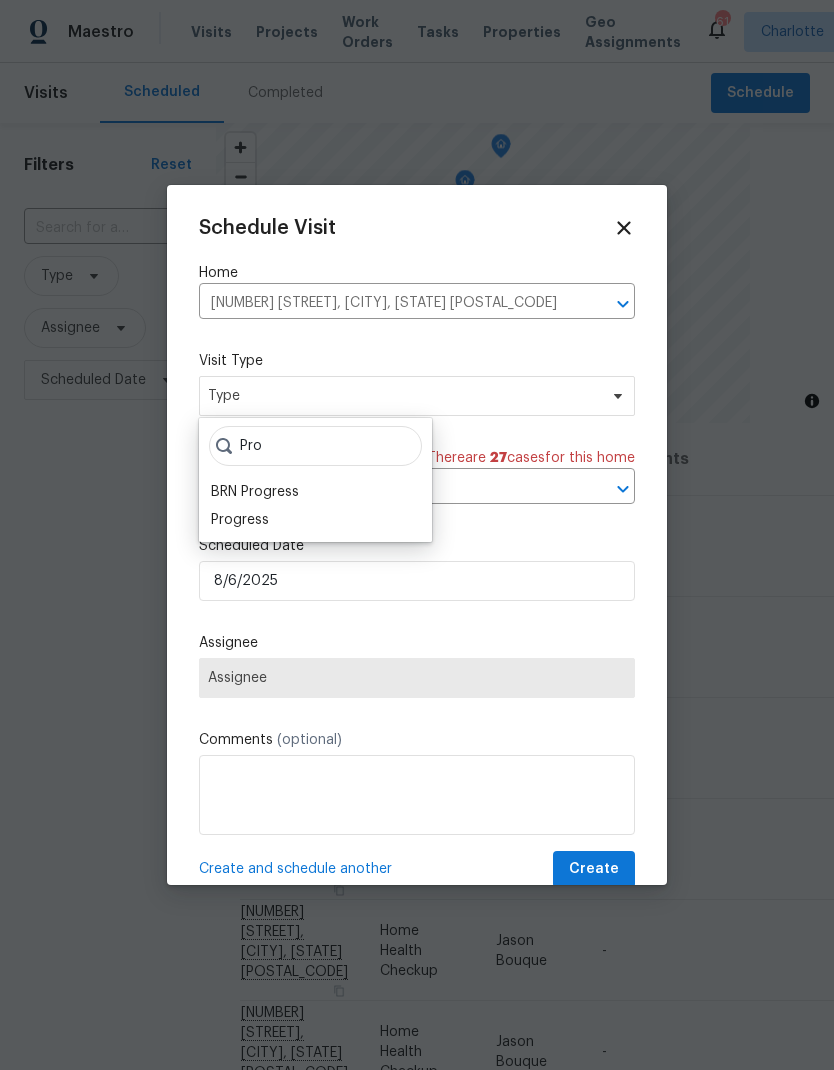 type on "Pro" 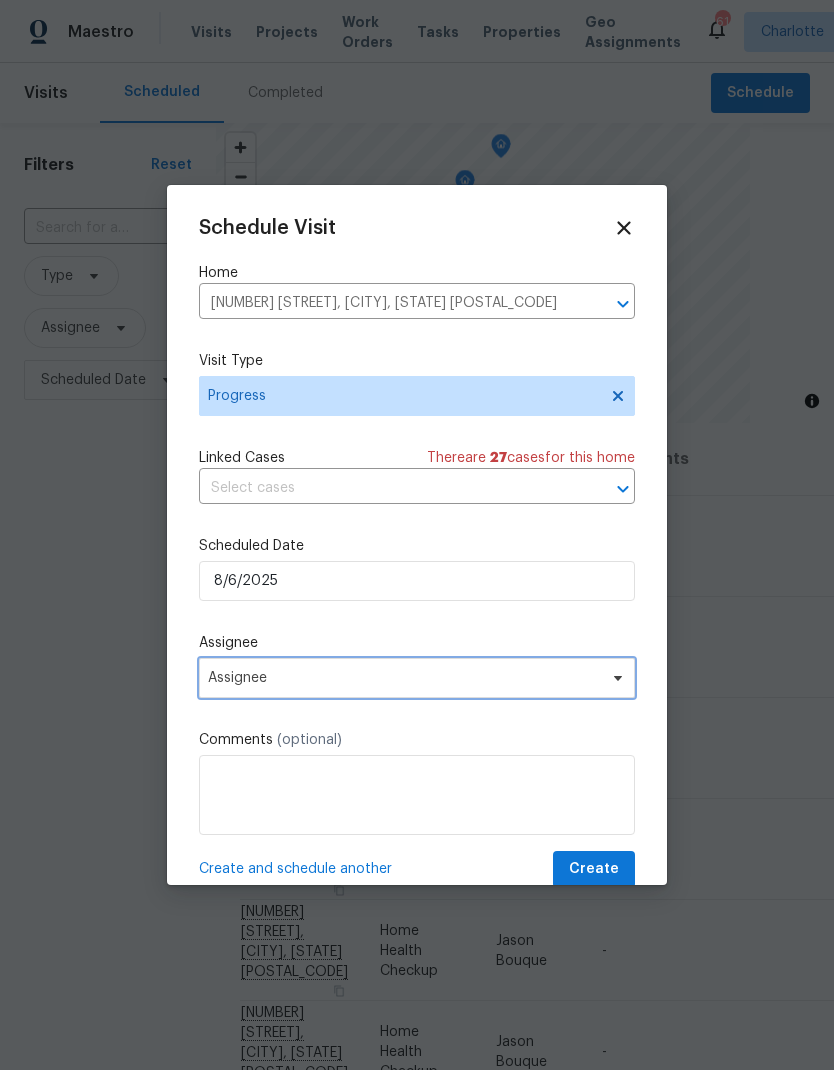 click on "Assignee" at bounding box center [417, 678] 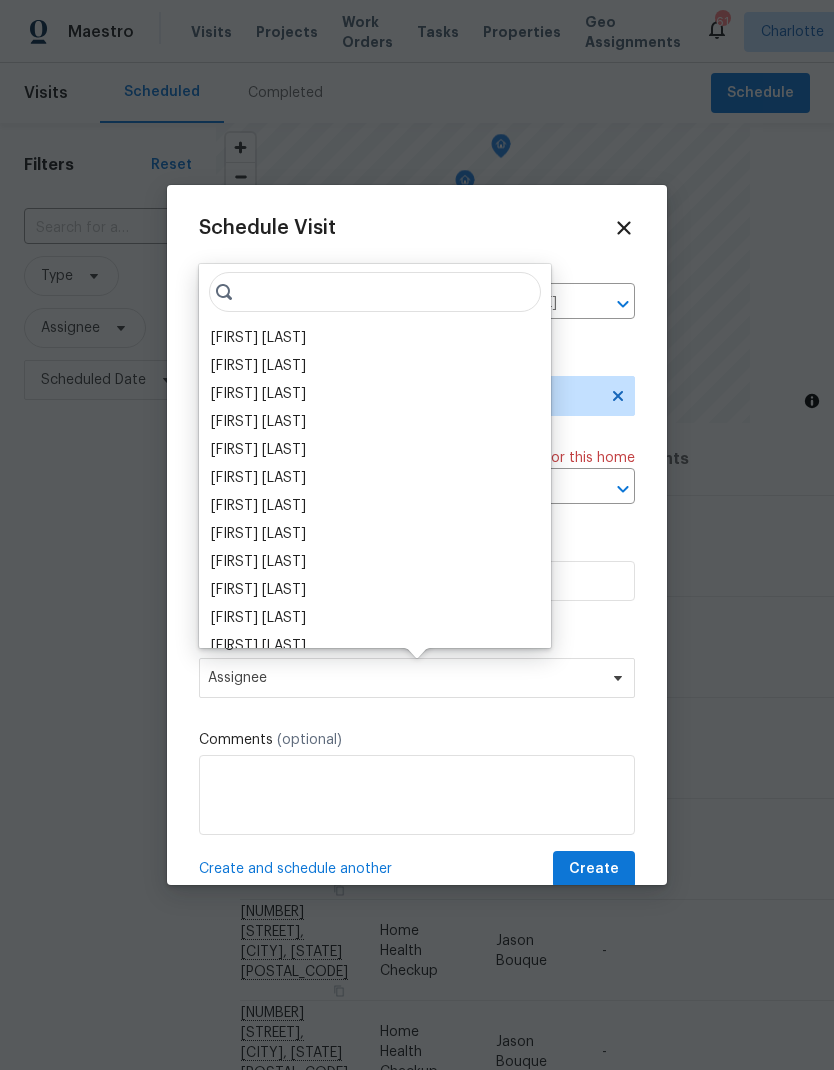 click on "[FIRST] [LAST]" at bounding box center [258, 338] 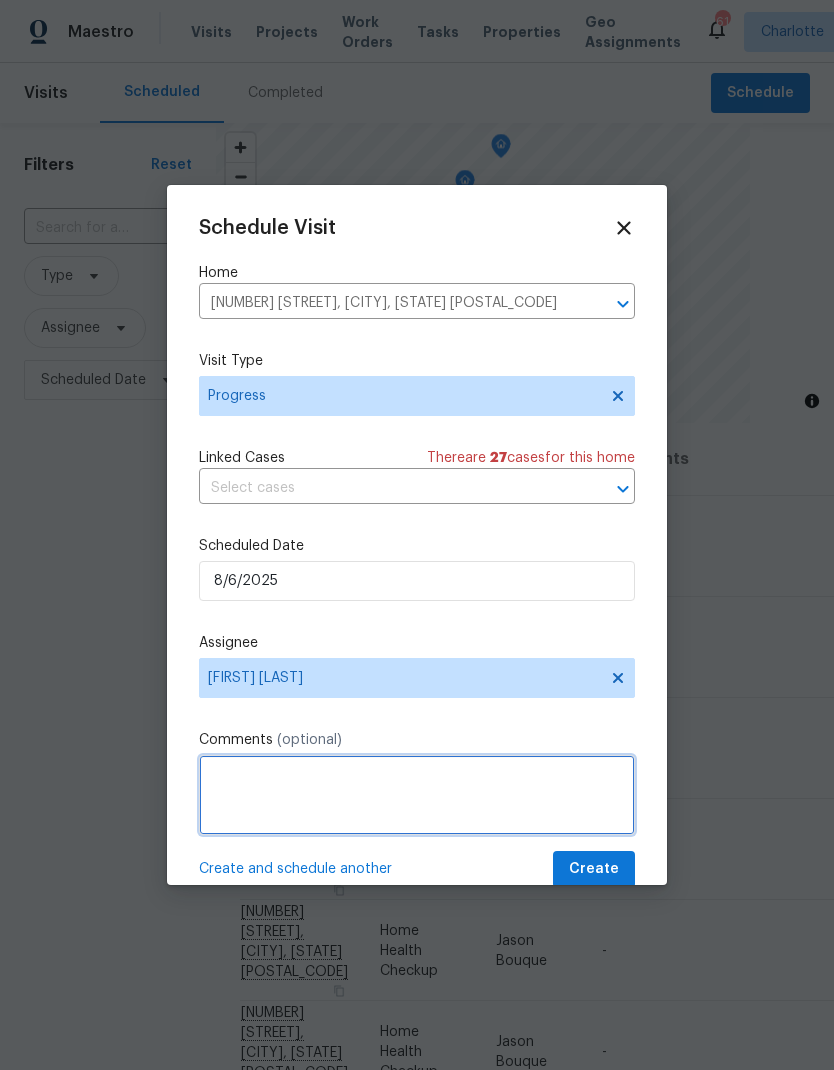 click at bounding box center (417, 795) 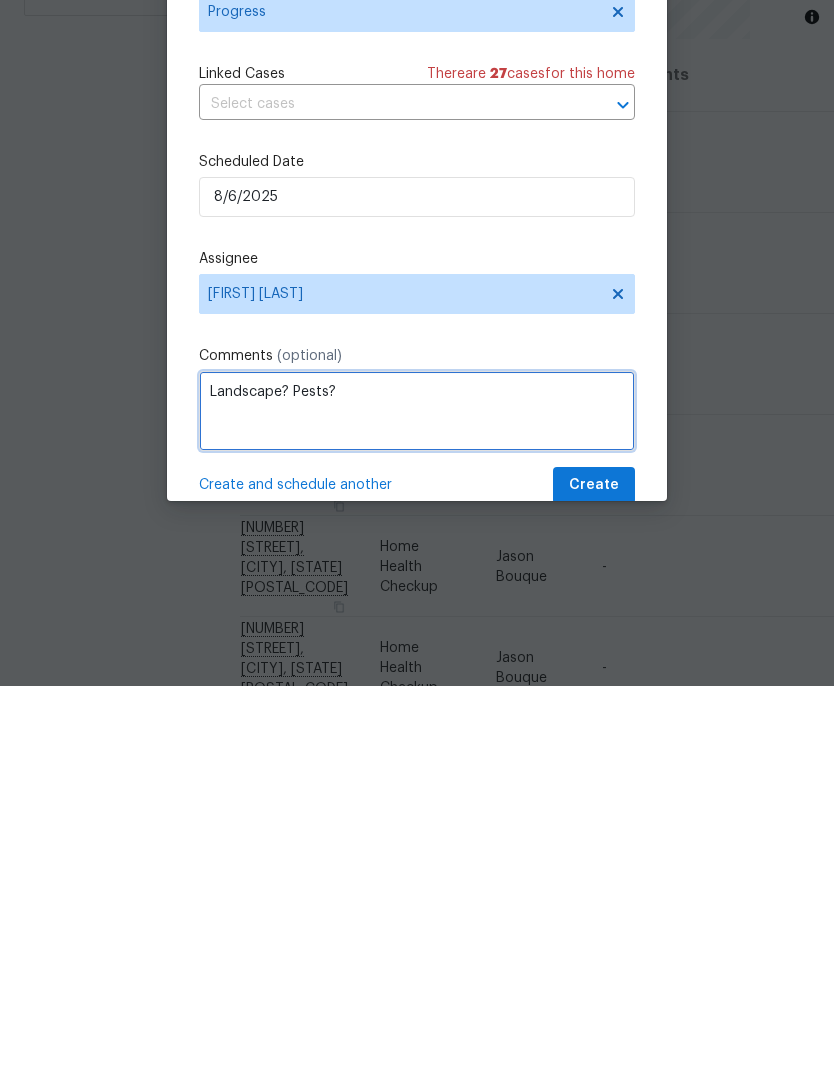 type on "Landscape? Pests?" 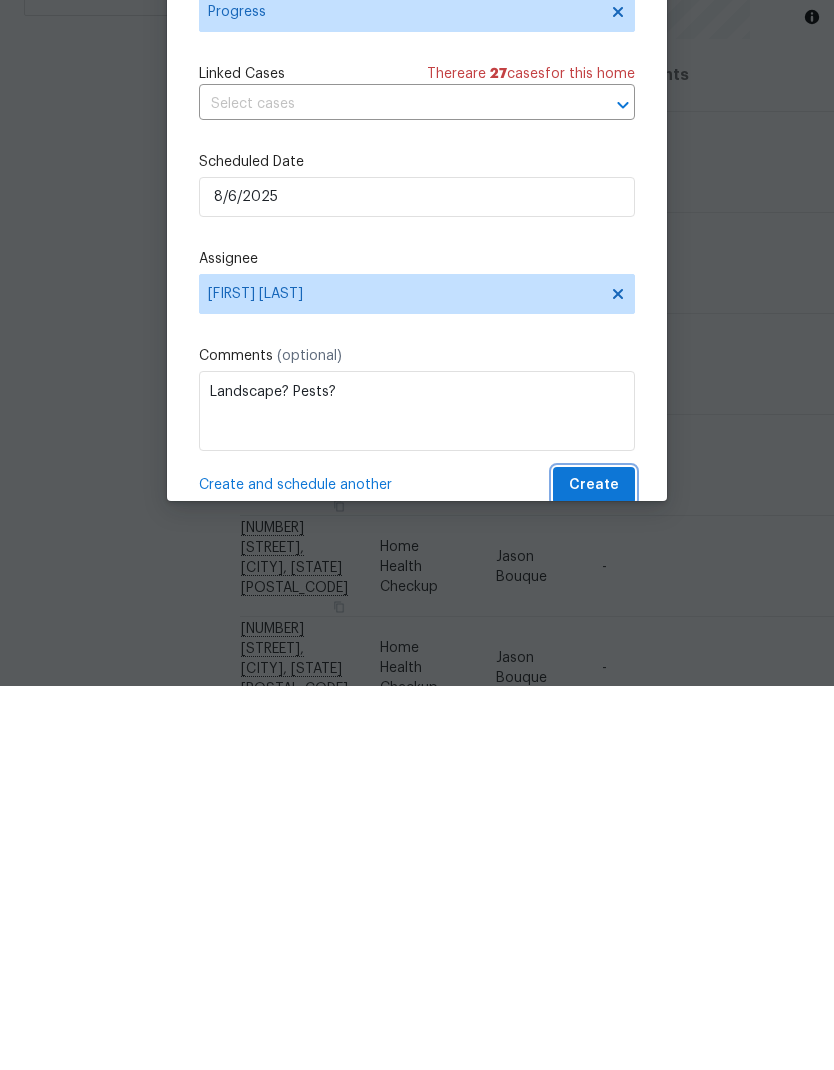 click on "Create" at bounding box center (594, 869) 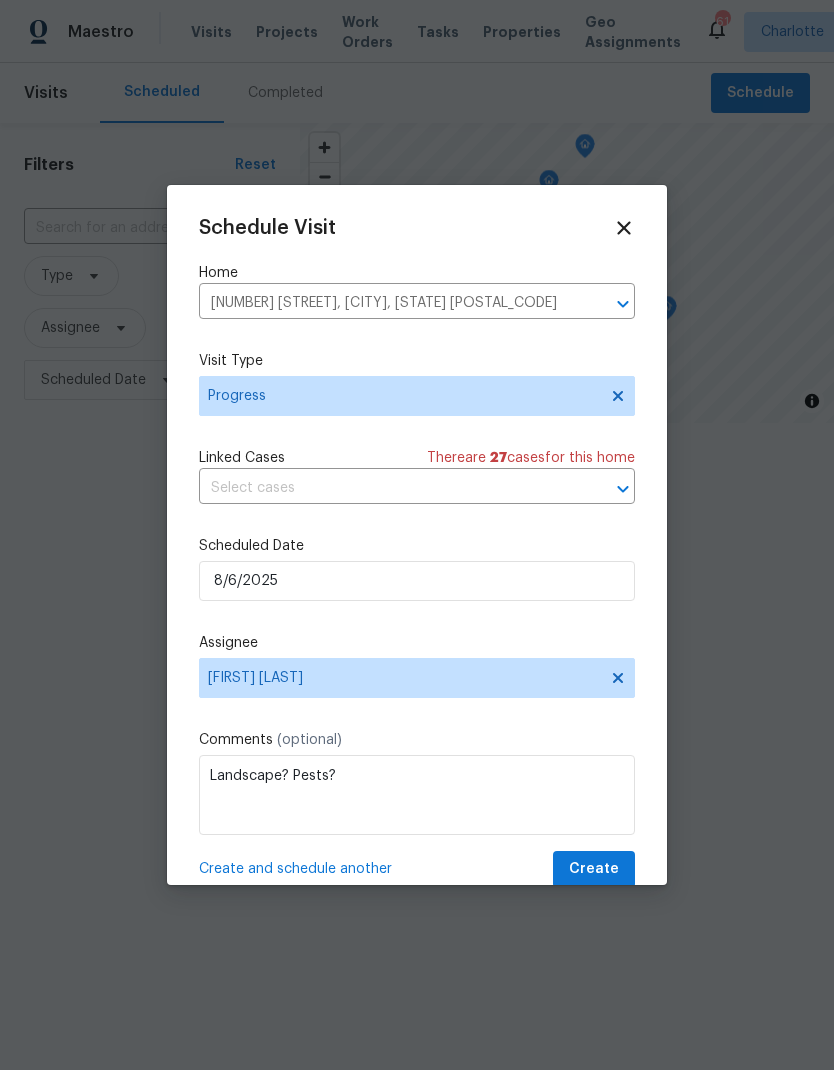scroll, scrollTop: 0, scrollLeft: 0, axis: both 